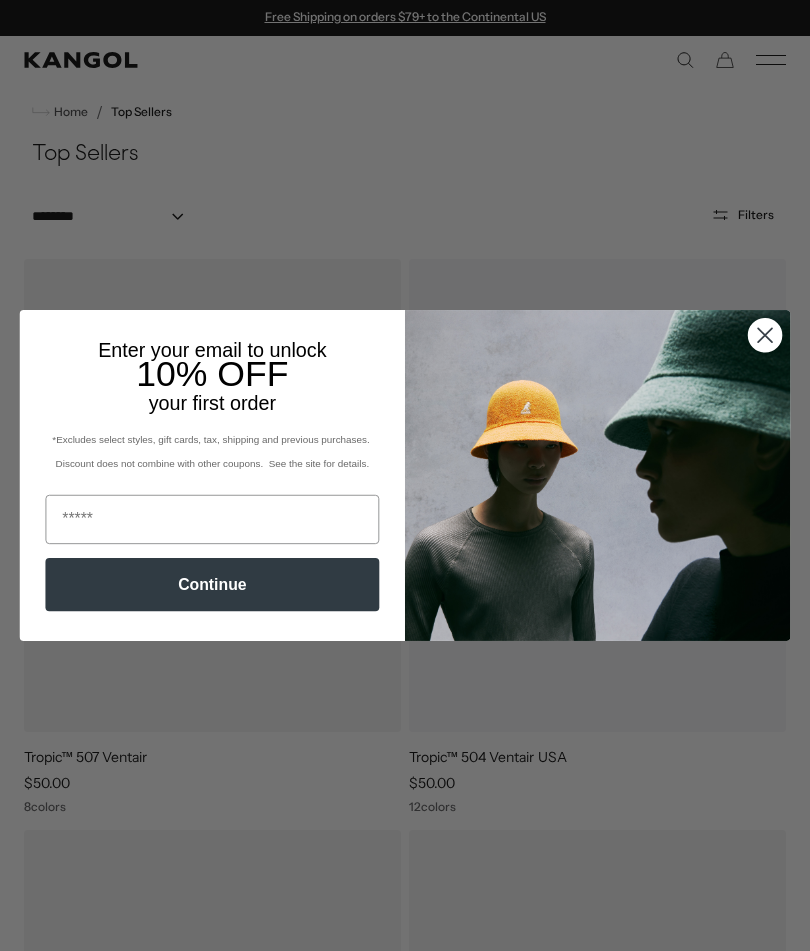 scroll, scrollTop: 0, scrollLeft: 0, axis: both 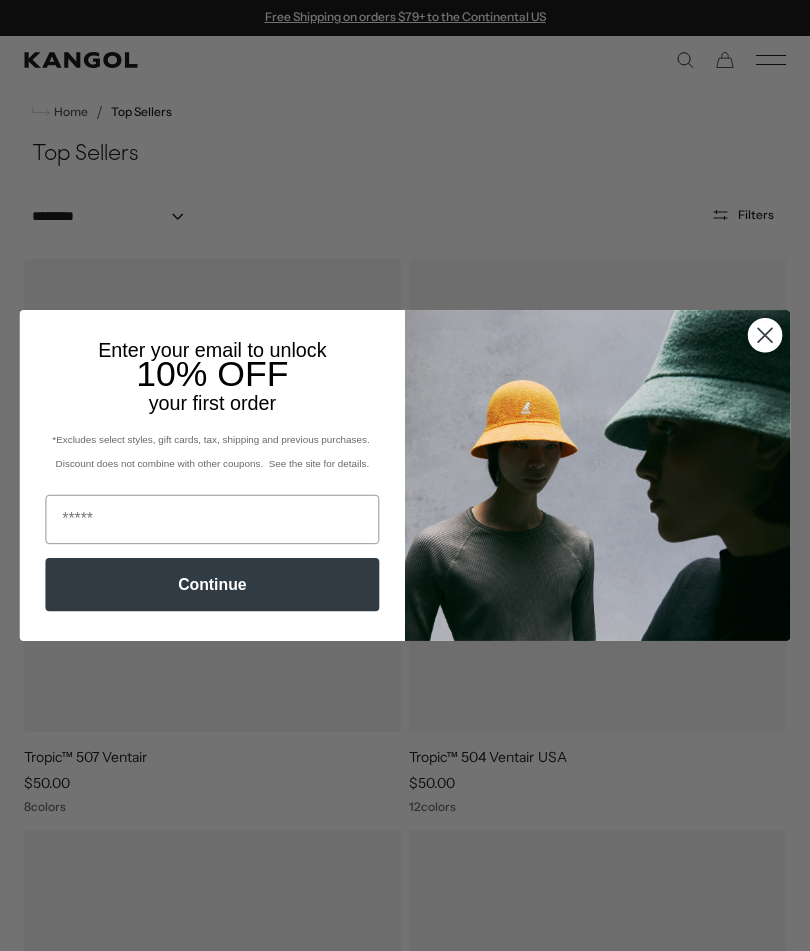 click at bounding box center (212, 519) 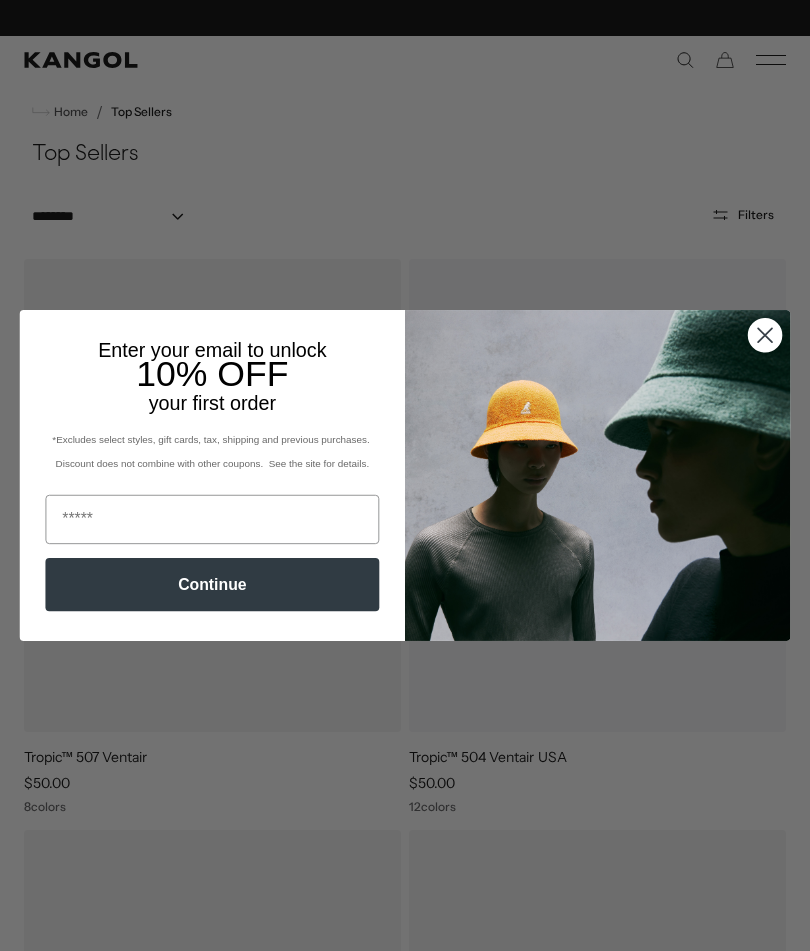 click at bounding box center (212, 519) 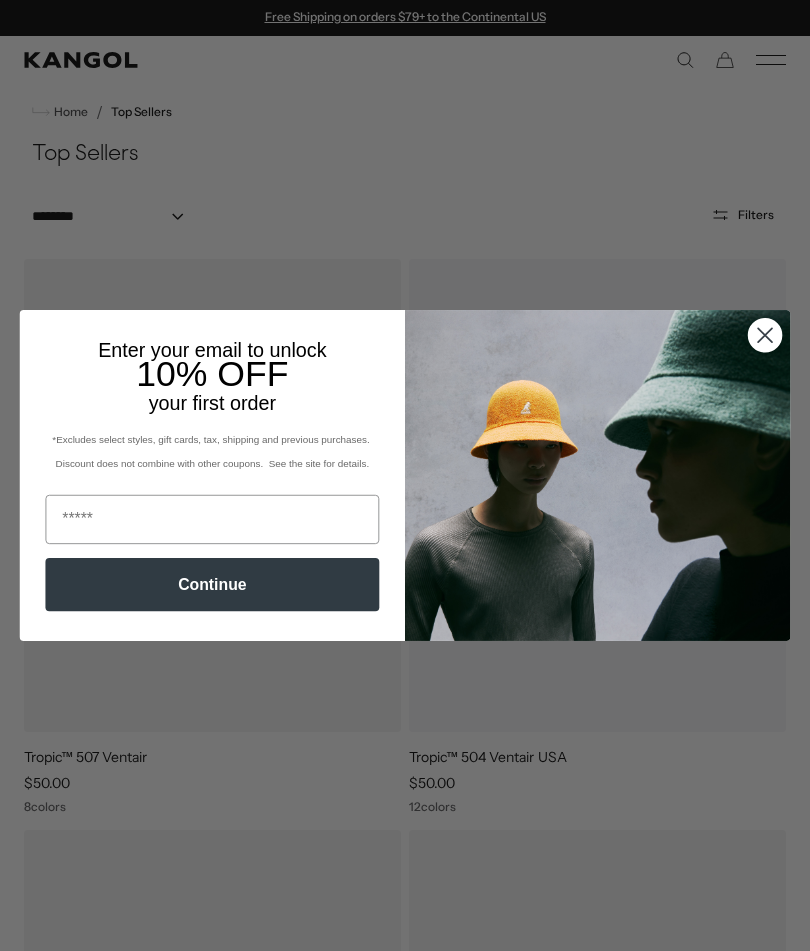 scroll, scrollTop: 0, scrollLeft: 412, axis: horizontal 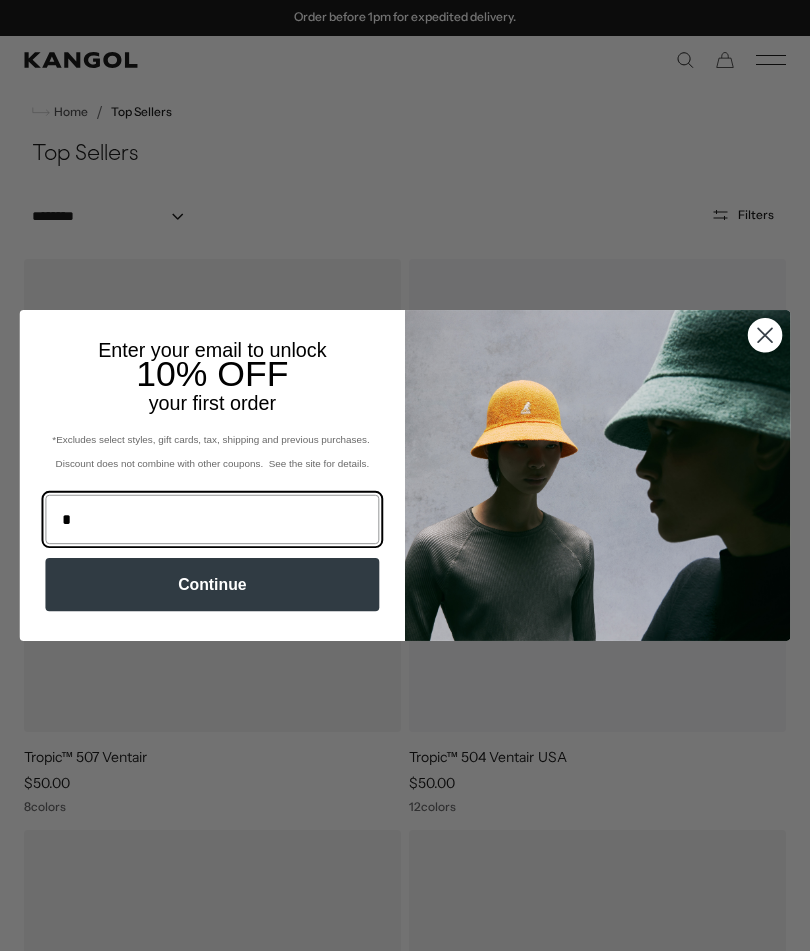 type on "**********" 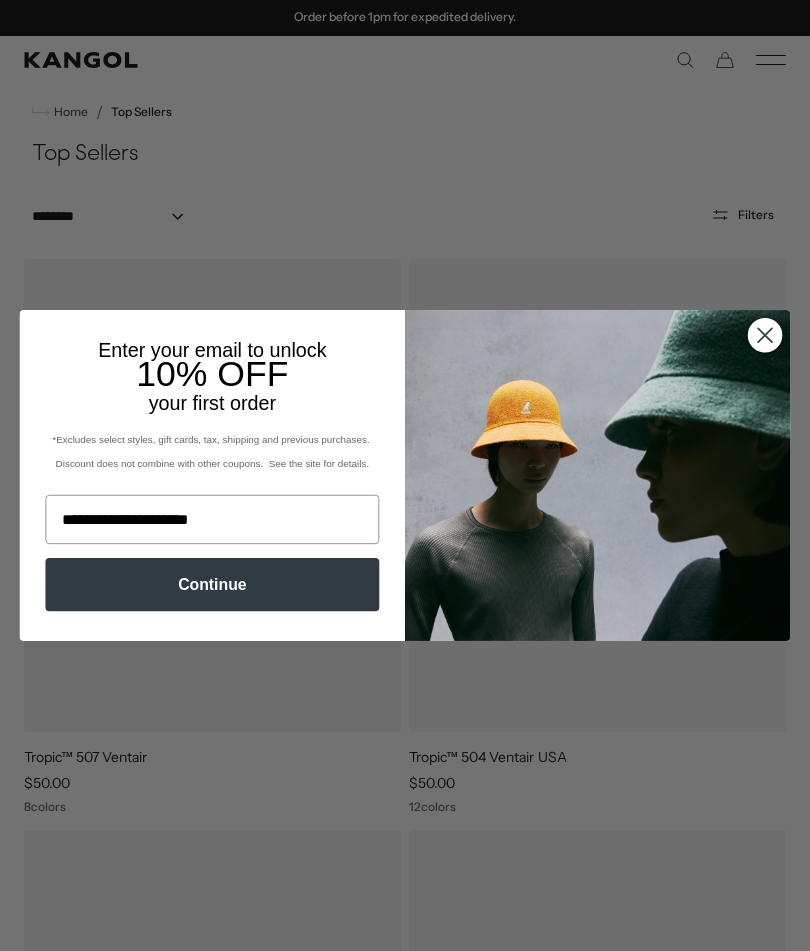 click on "Continue" at bounding box center [212, 584] 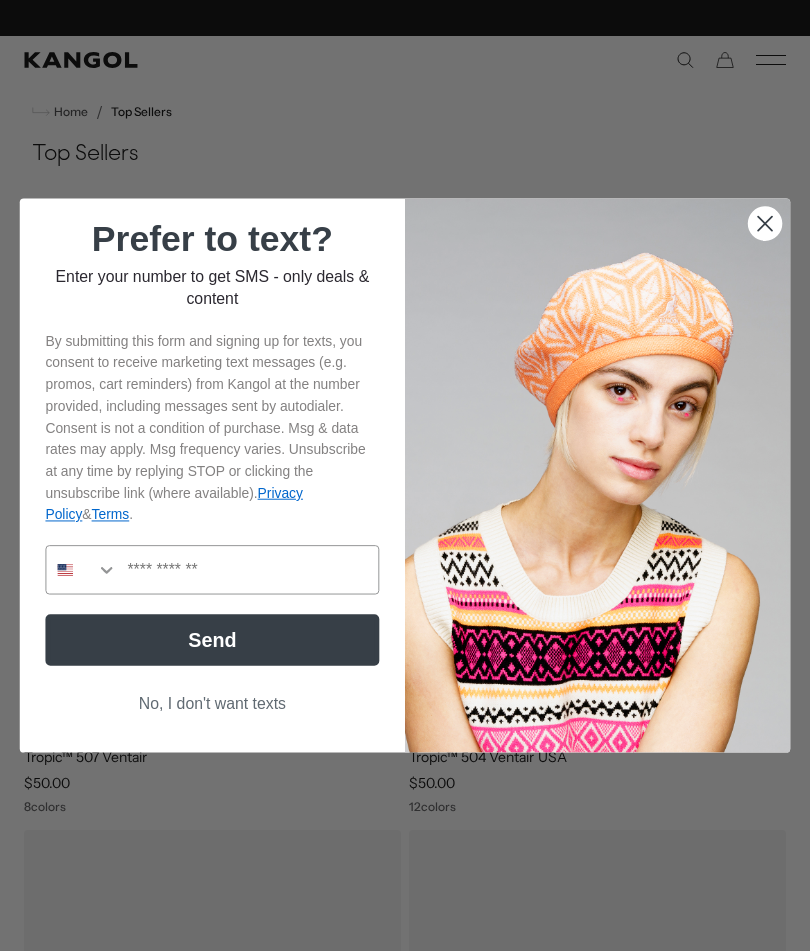 scroll, scrollTop: 0, scrollLeft: 412, axis: horizontal 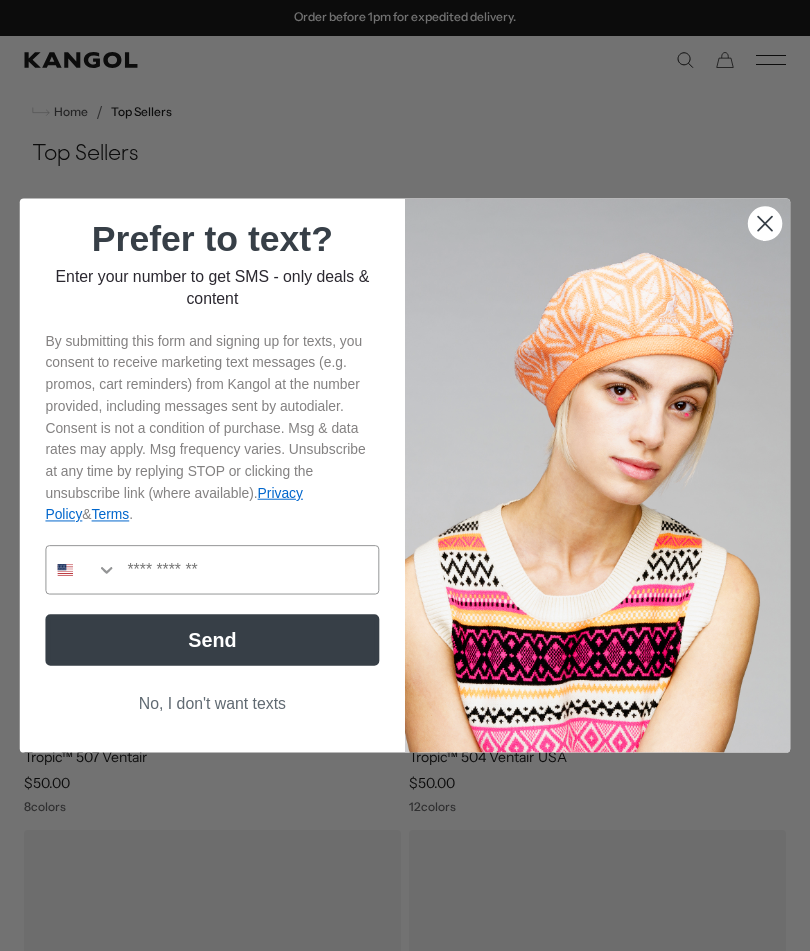 click on "No, I don't want texts" at bounding box center (212, 704) 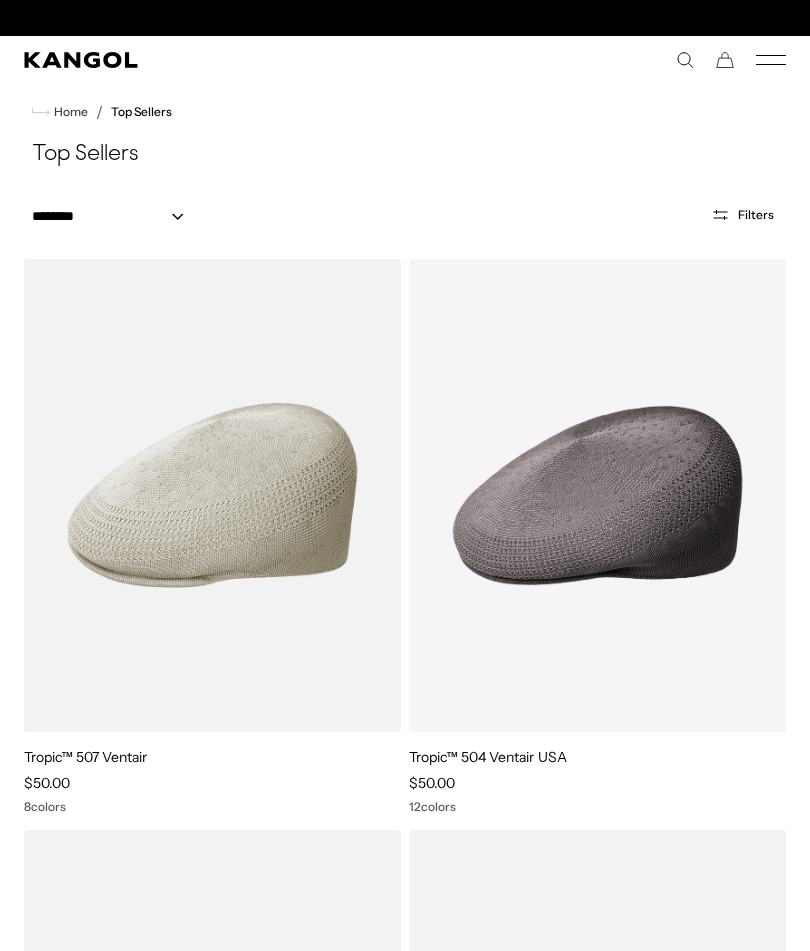 scroll, scrollTop: 0, scrollLeft: 0, axis: both 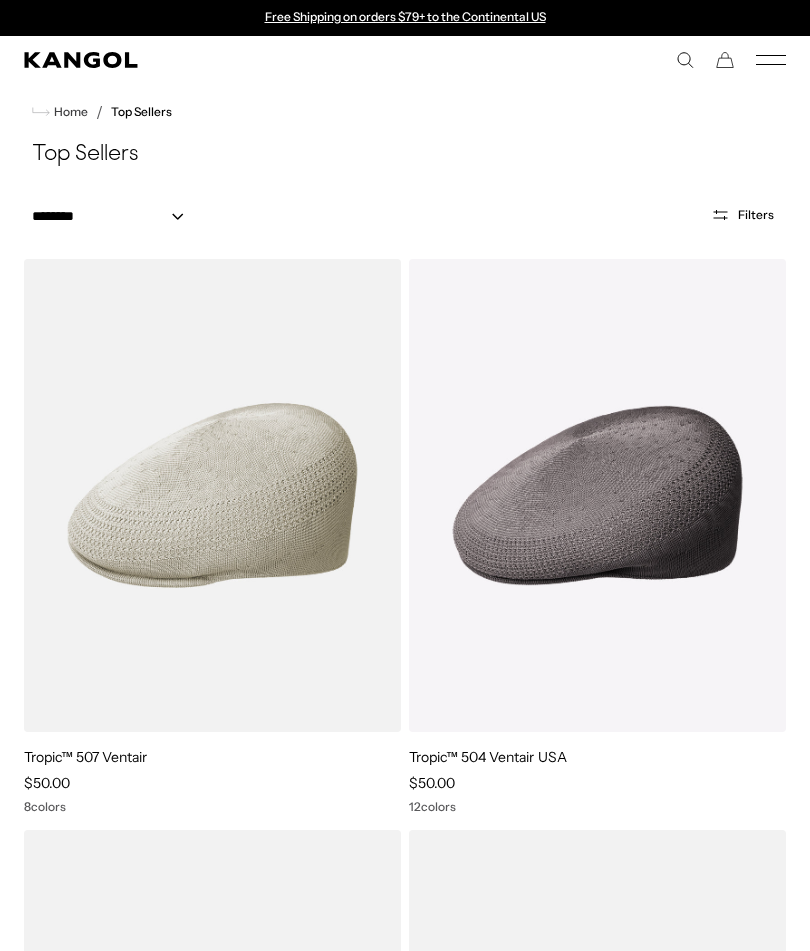 click 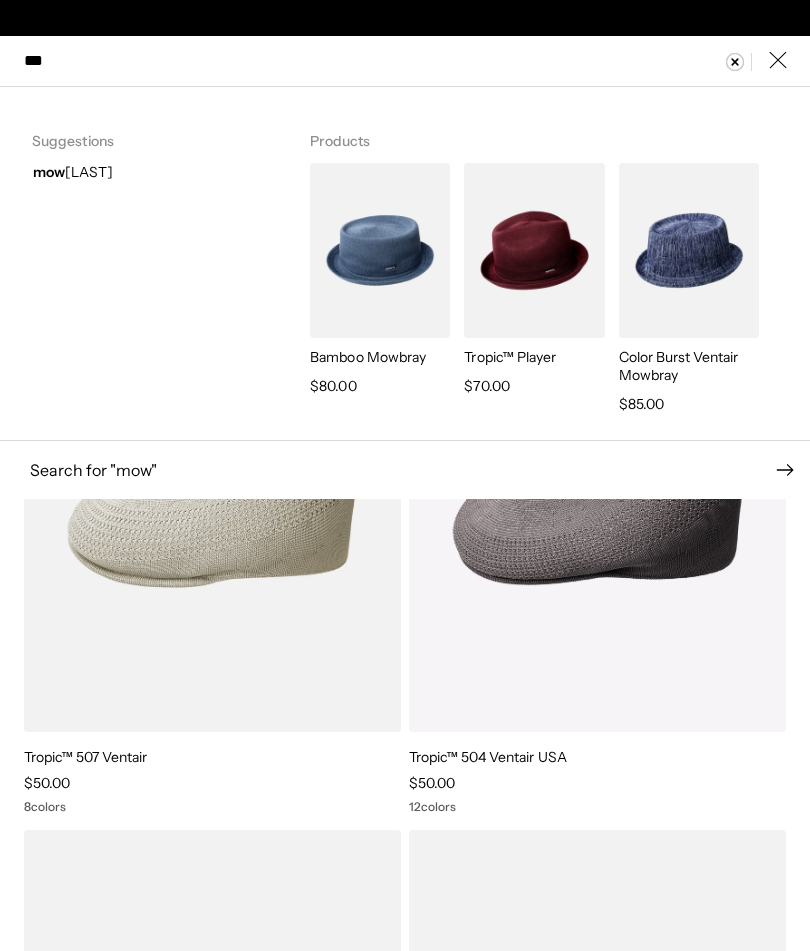 scroll, scrollTop: 0, scrollLeft: 412, axis: horizontal 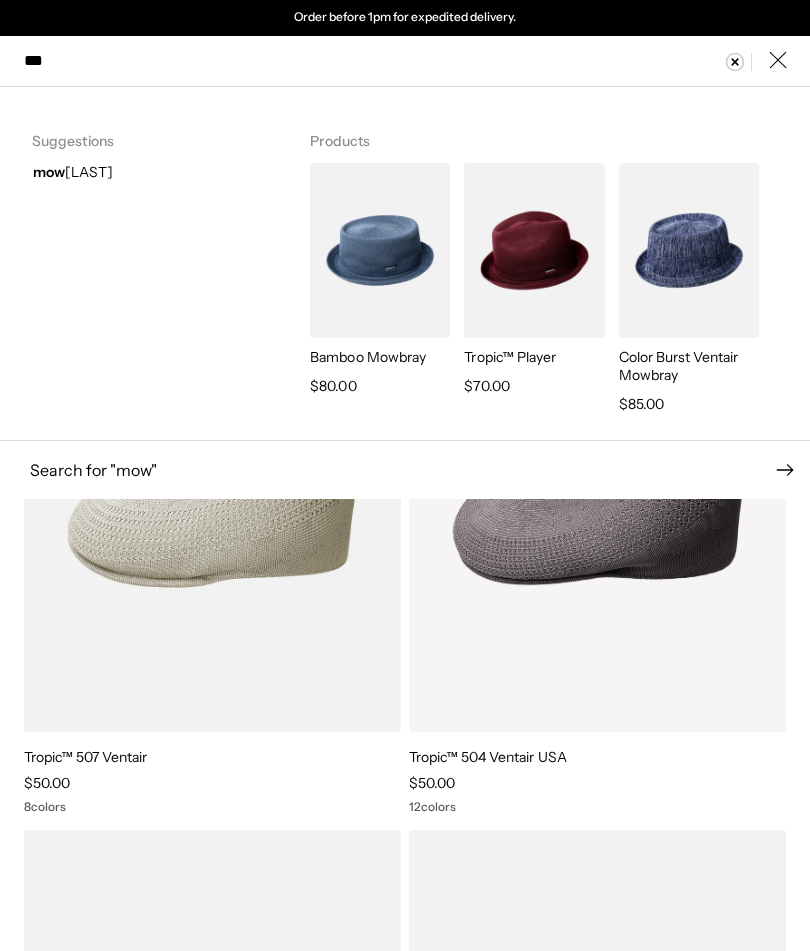 type on "***" 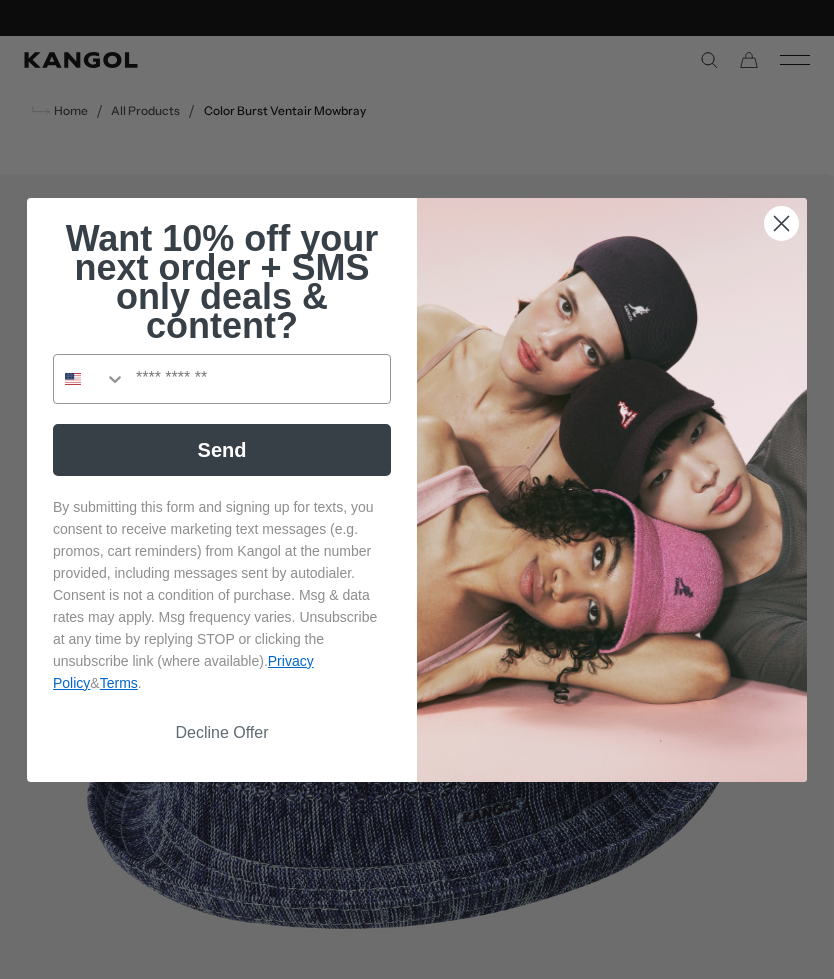 scroll, scrollTop: 390, scrollLeft: 0, axis: vertical 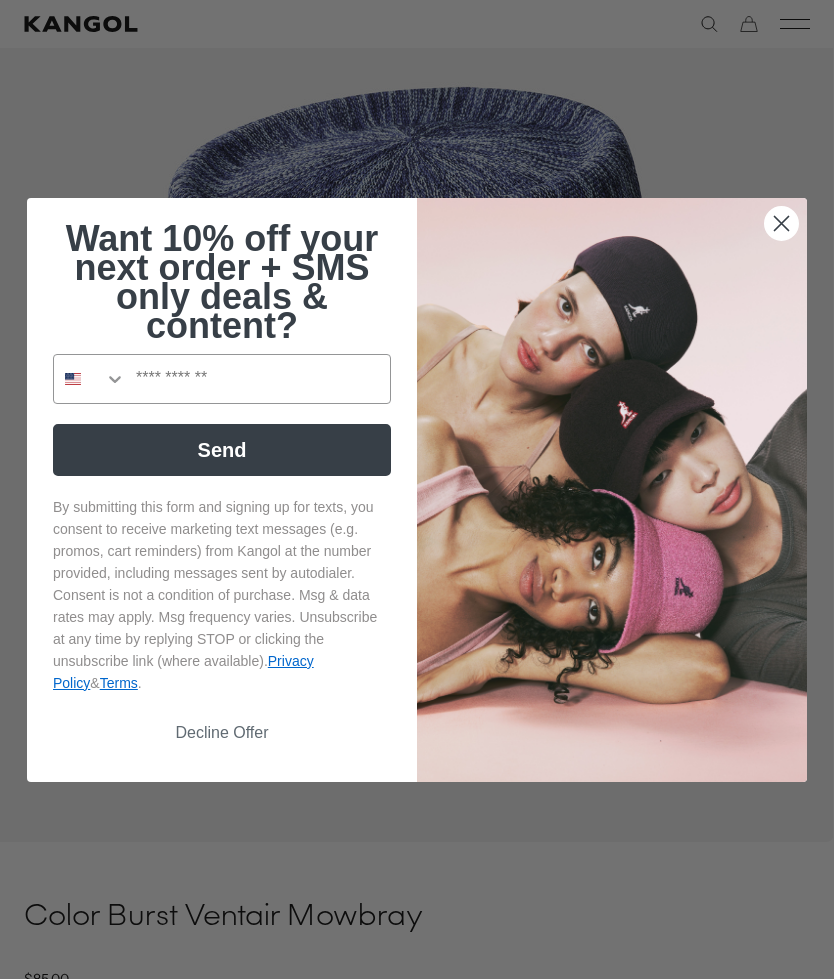 click 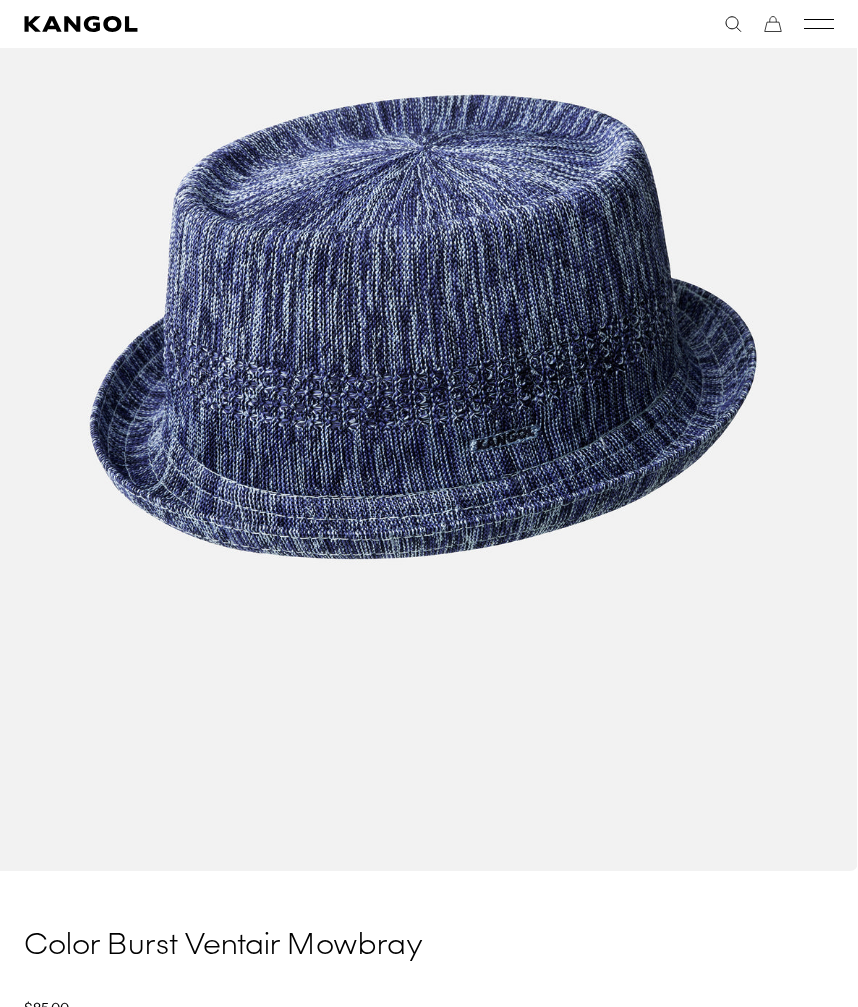 scroll, scrollTop: 0, scrollLeft: 0, axis: both 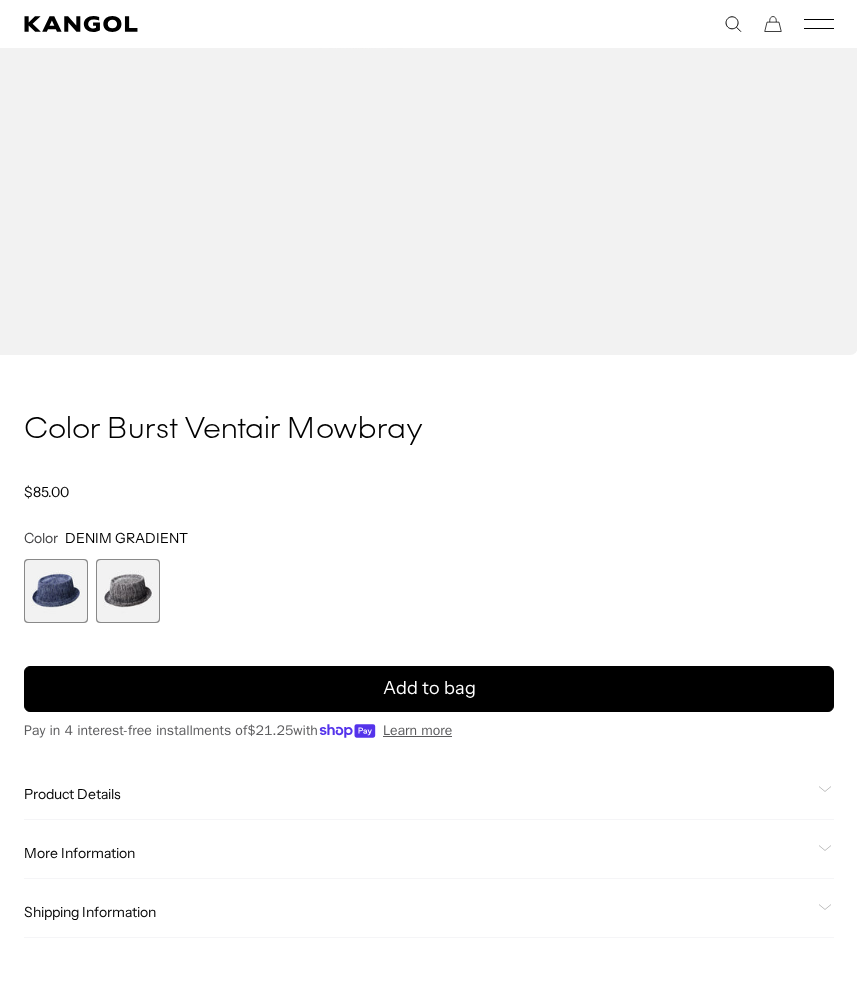 click at bounding box center [128, 591] 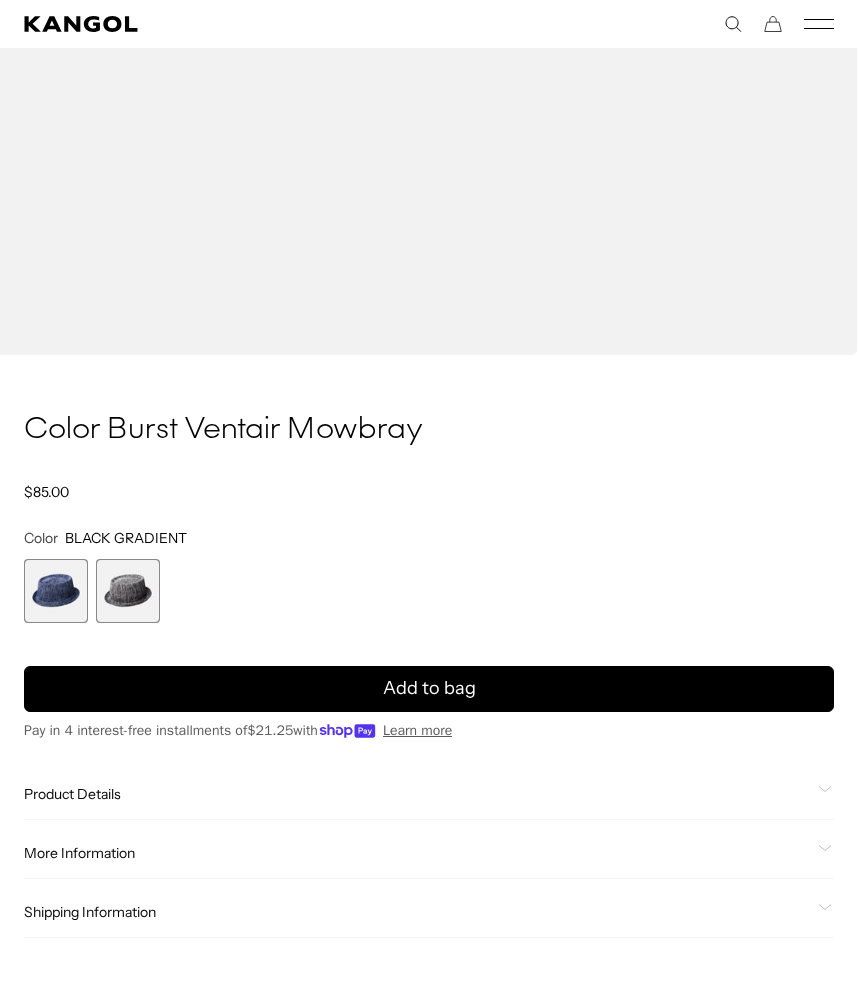 scroll, scrollTop: 0, scrollLeft: 0, axis: both 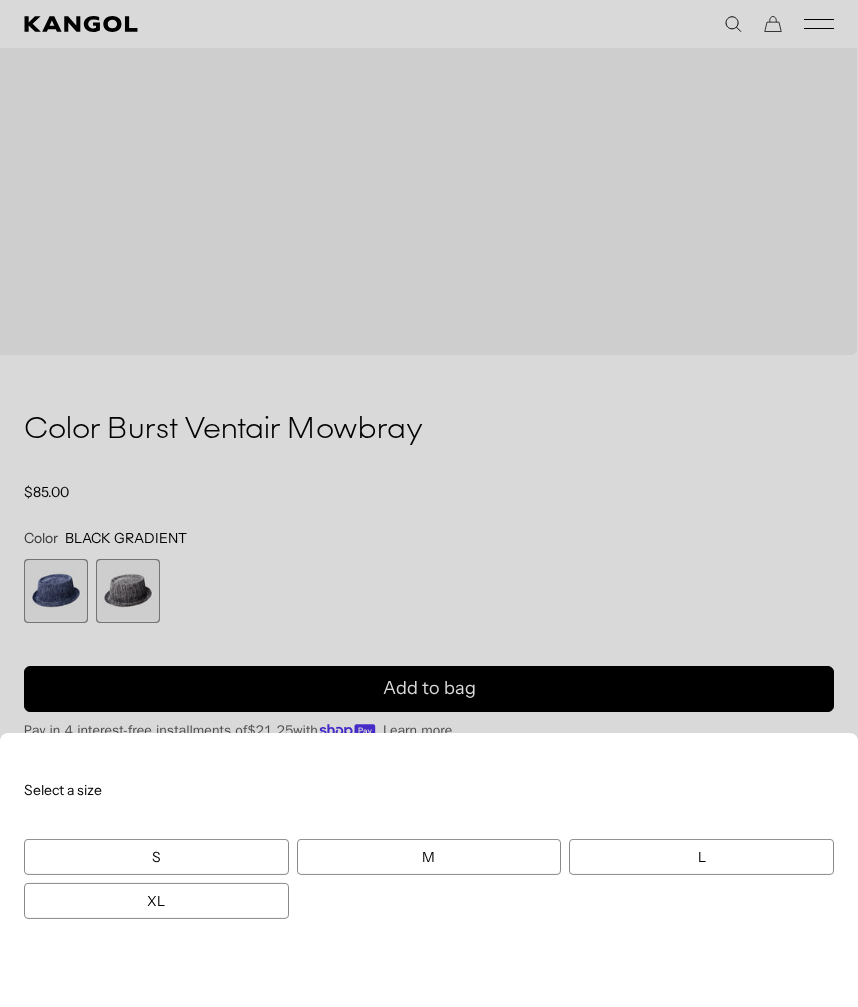 click on "M" at bounding box center (429, 857) 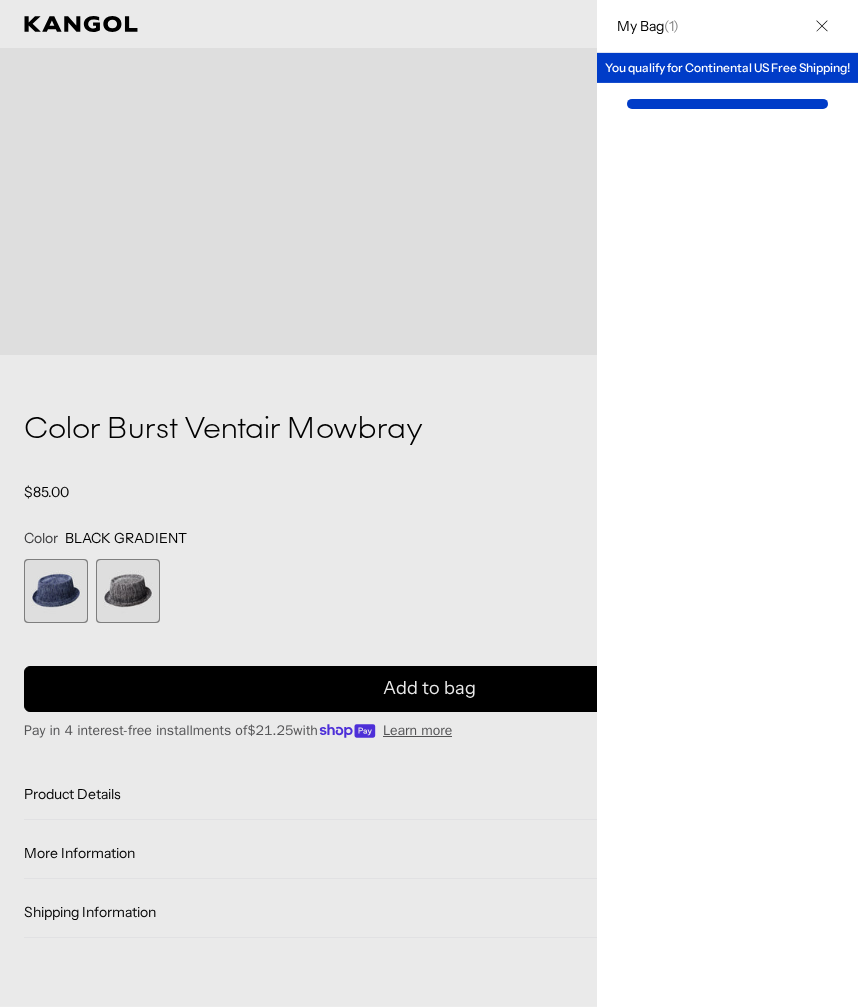 scroll, scrollTop: 0, scrollLeft: 412, axis: horizontal 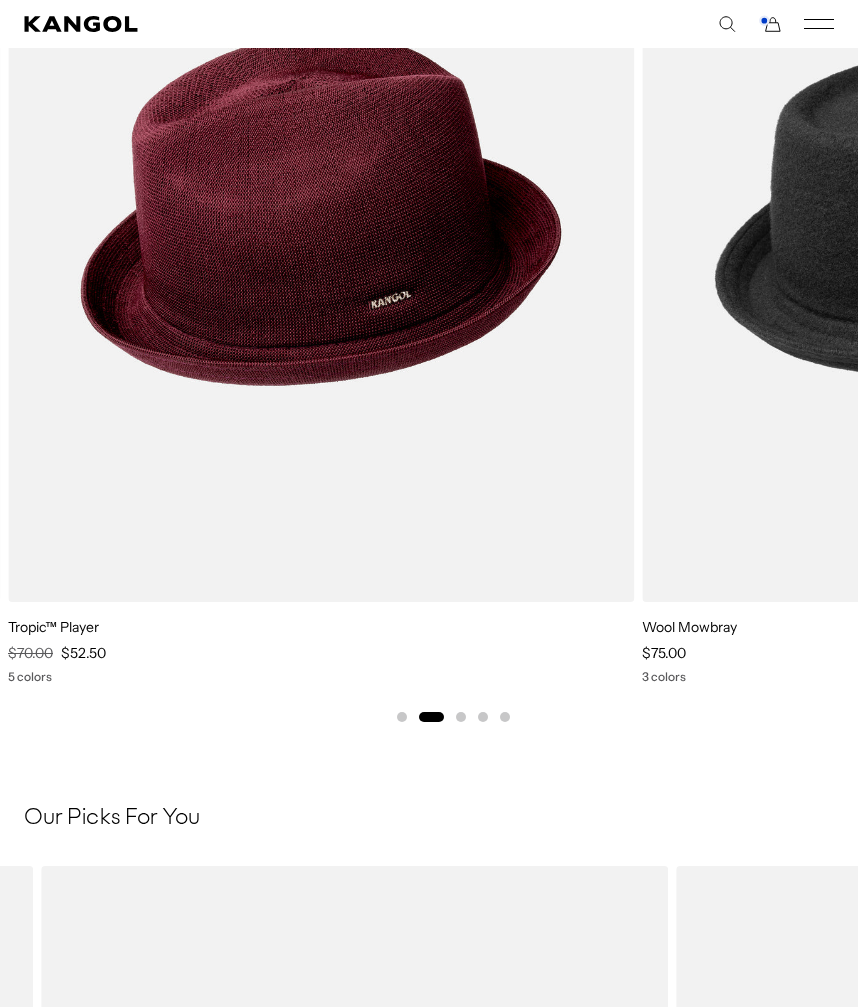 click at bounding box center (0, 0) 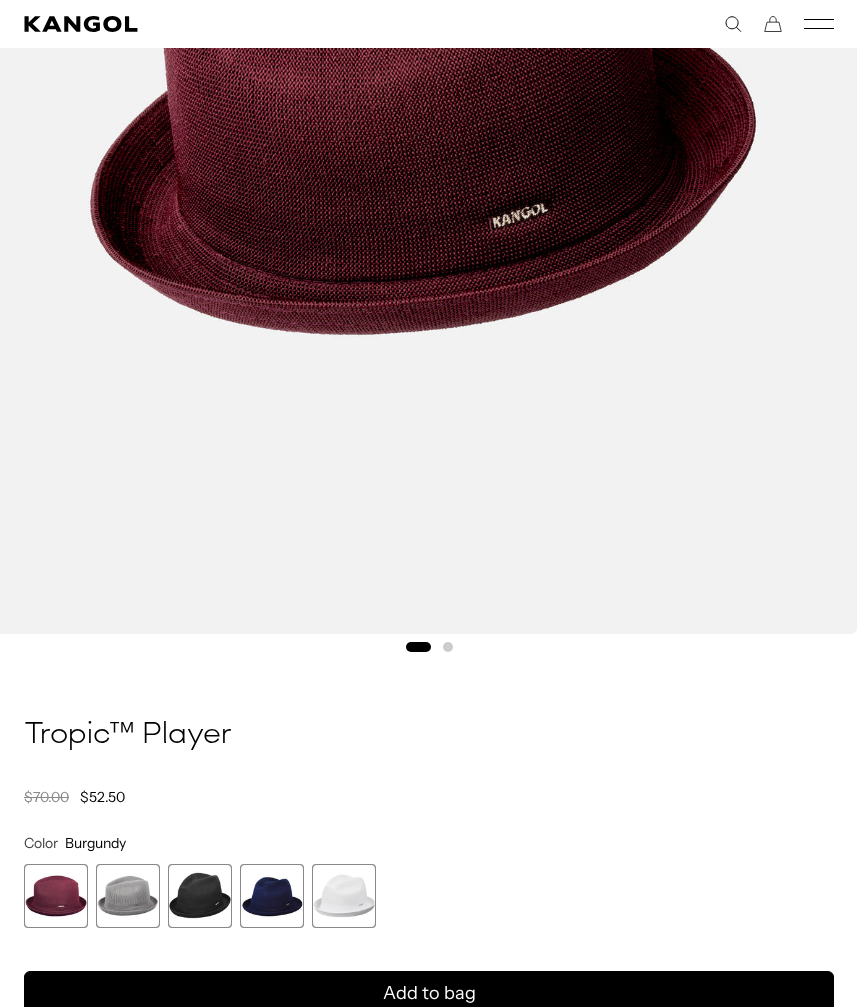 scroll, scrollTop: 763, scrollLeft: 0, axis: vertical 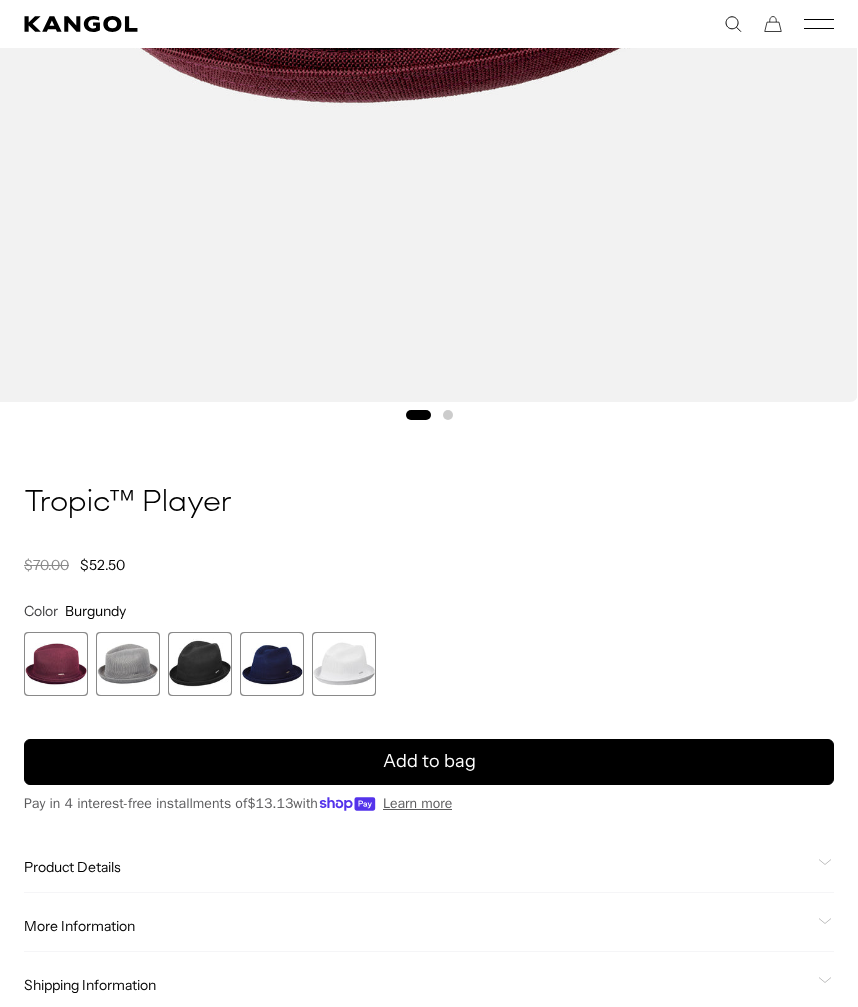 click on "Add to bag" at bounding box center [429, 762] 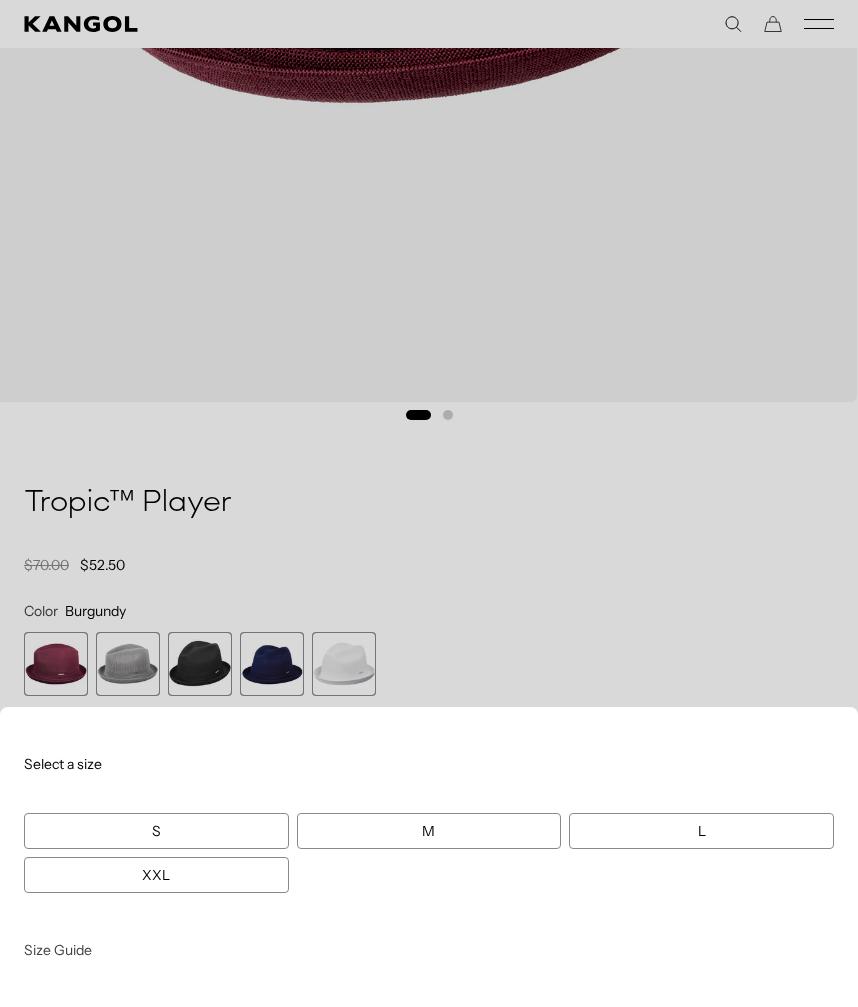 scroll, scrollTop: 0, scrollLeft: 0, axis: both 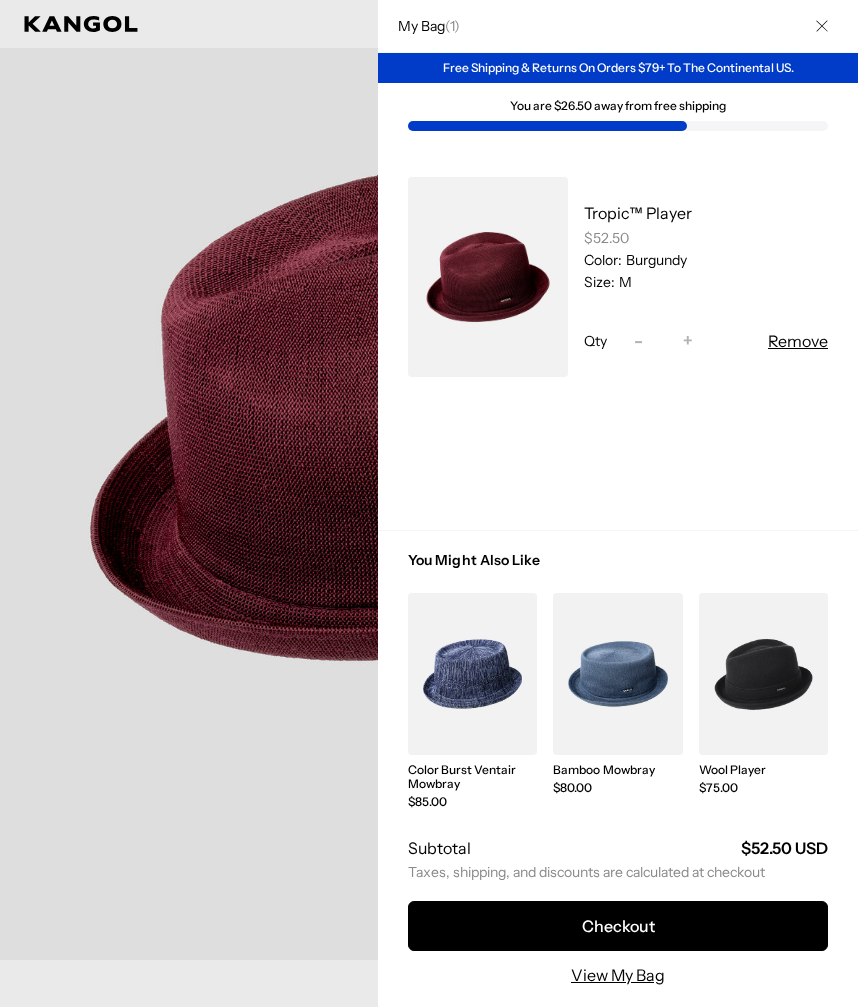 click at bounding box center (429, 503) 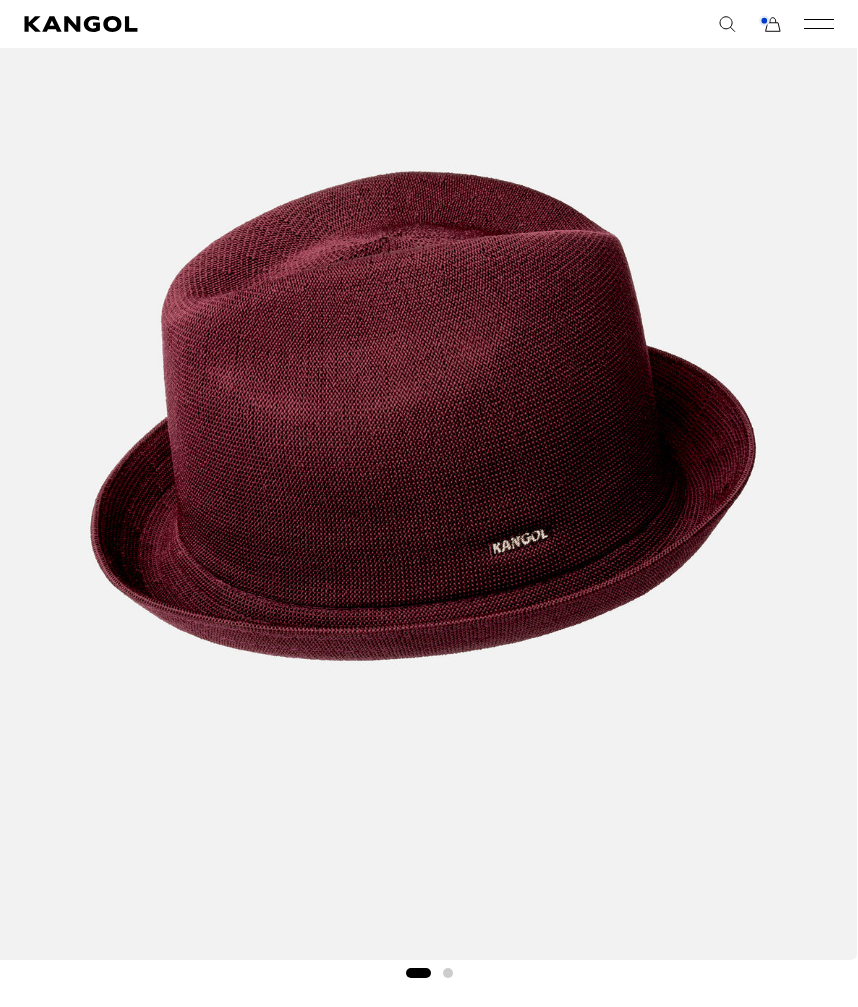 scroll, scrollTop: 0, scrollLeft: 412, axis: horizontal 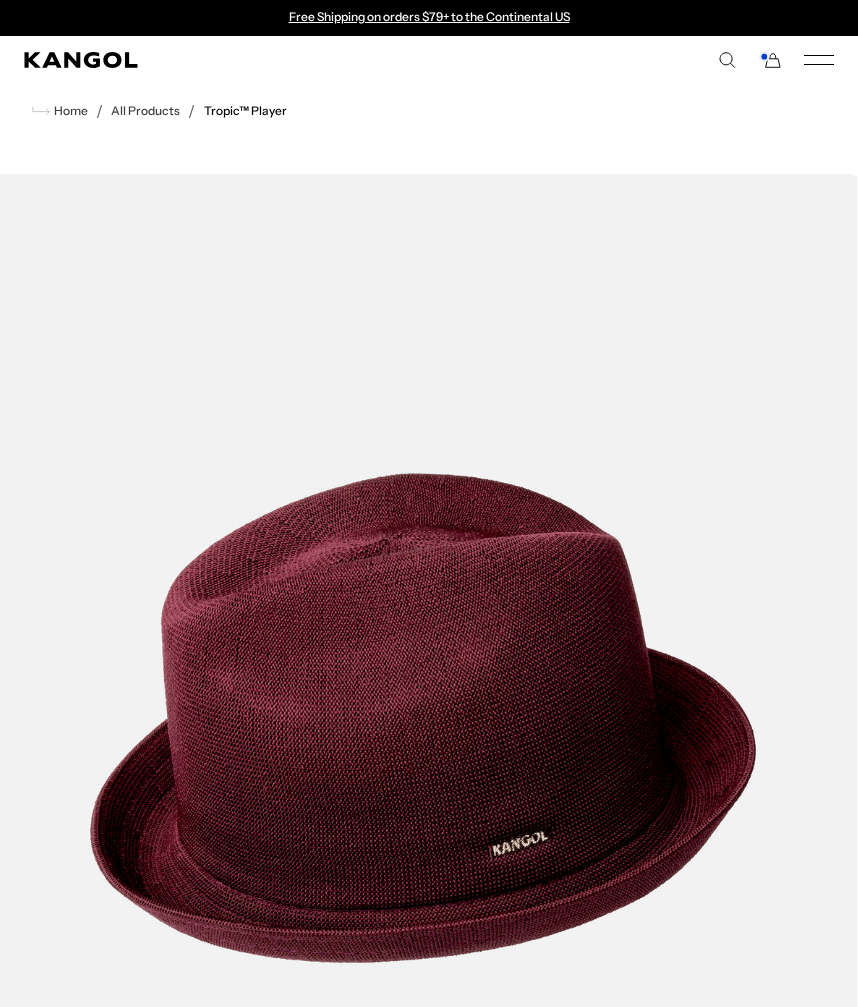 click 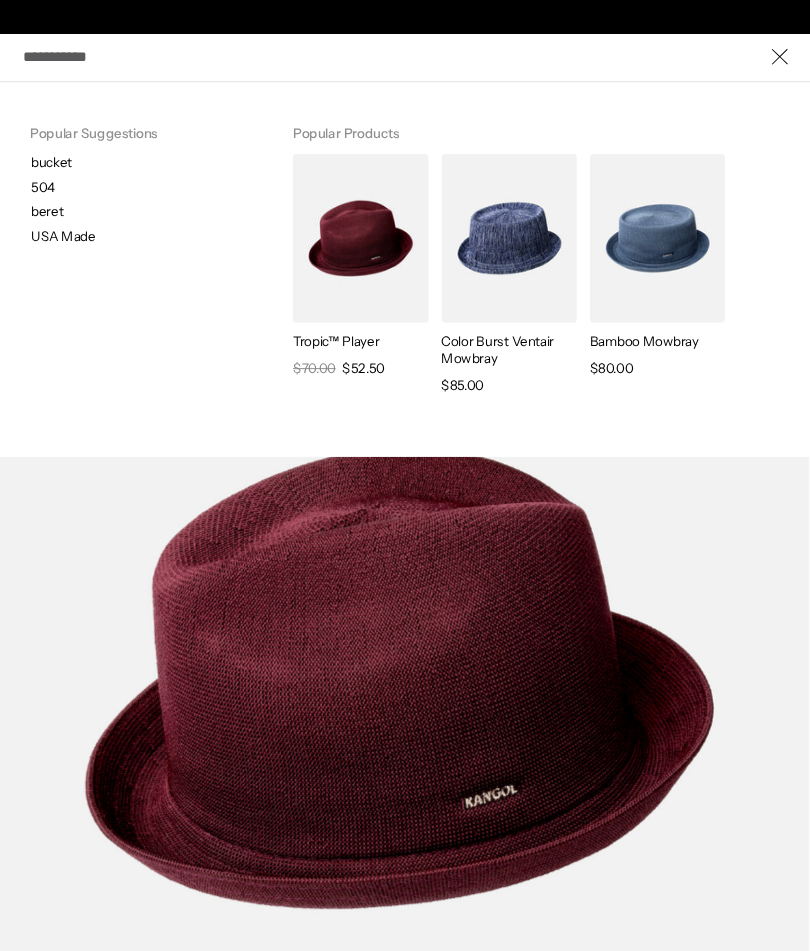 scroll, scrollTop: 0, scrollLeft: 0, axis: both 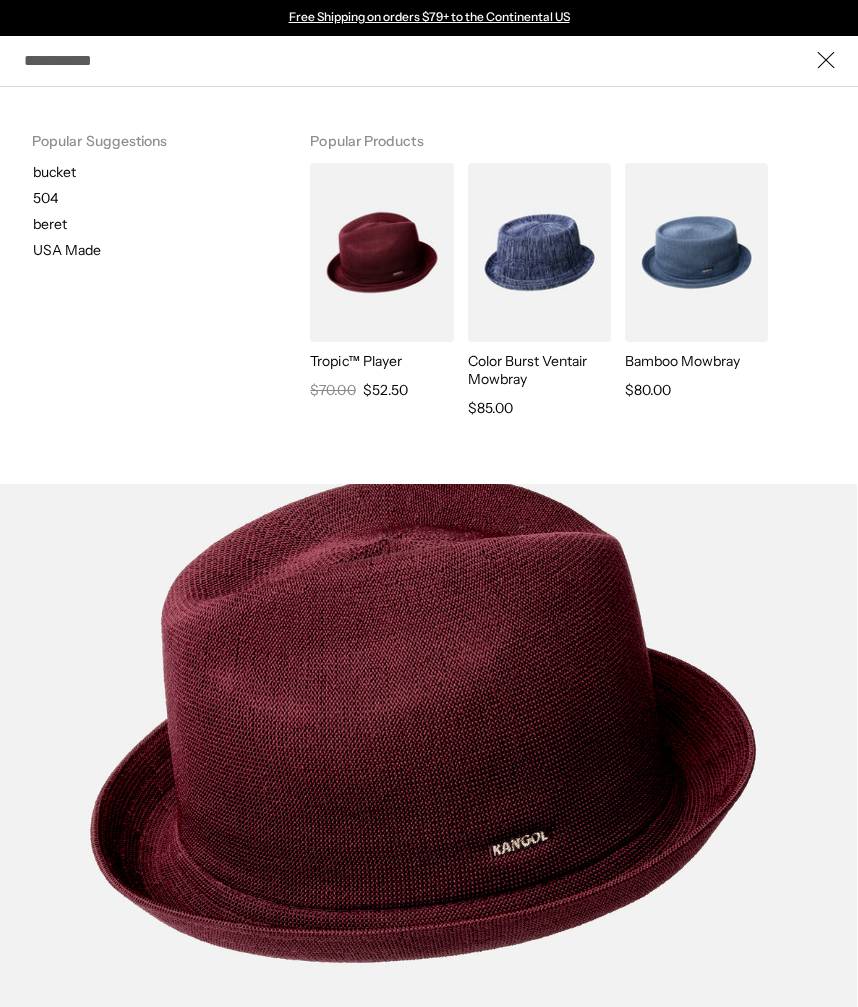click at bounding box center [696, 252] 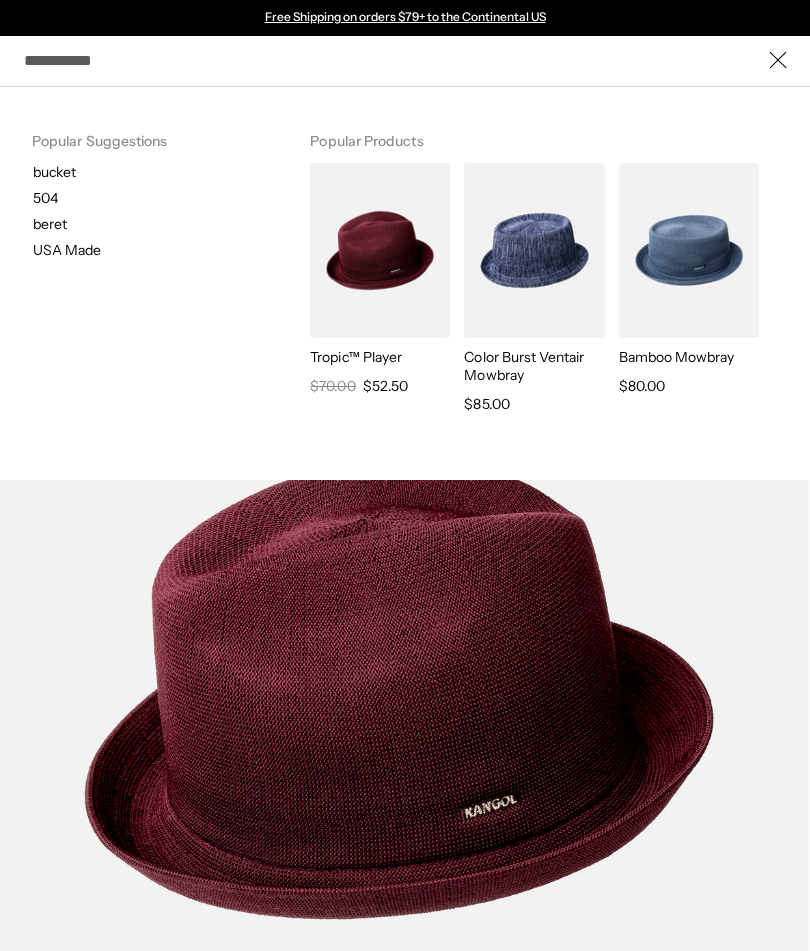 scroll, scrollTop: 0, scrollLeft: 412, axis: horizontal 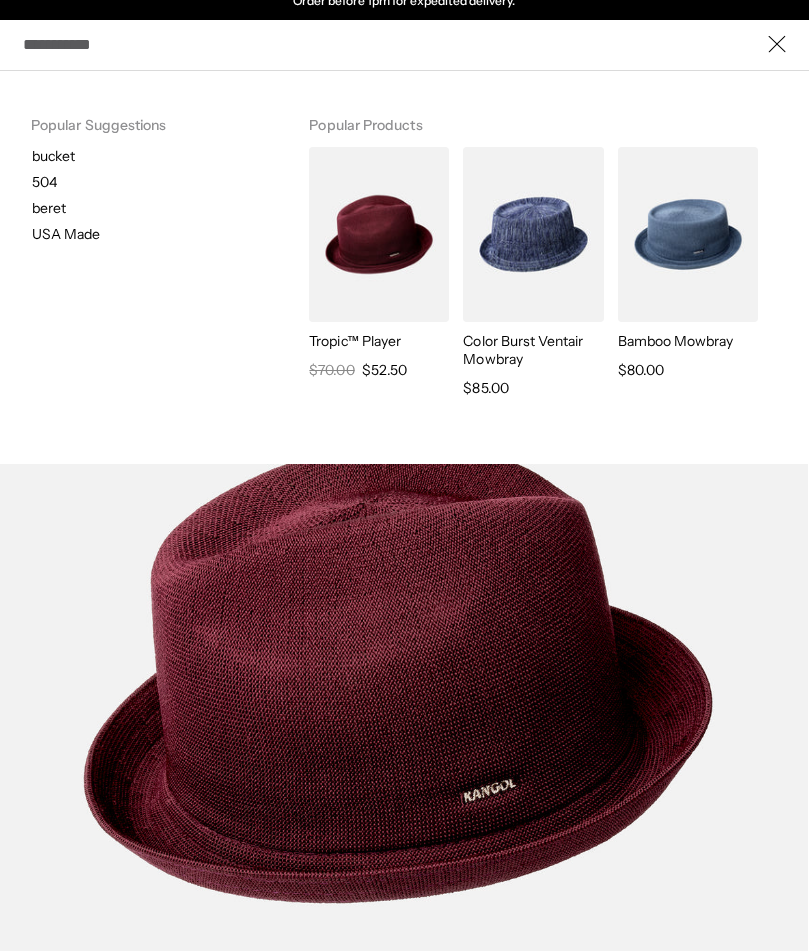 click on "Color Burst Ventair Mowbray" at bounding box center [533, 350] 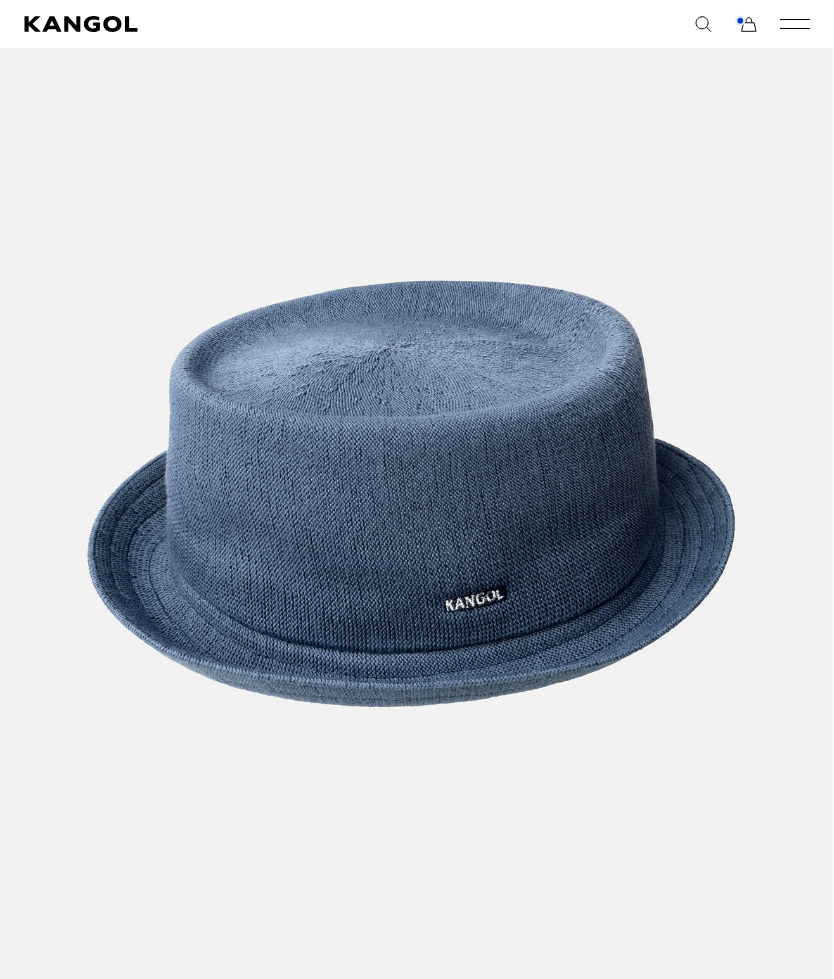 scroll, scrollTop: 682, scrollLeft: 0, axis: vertical 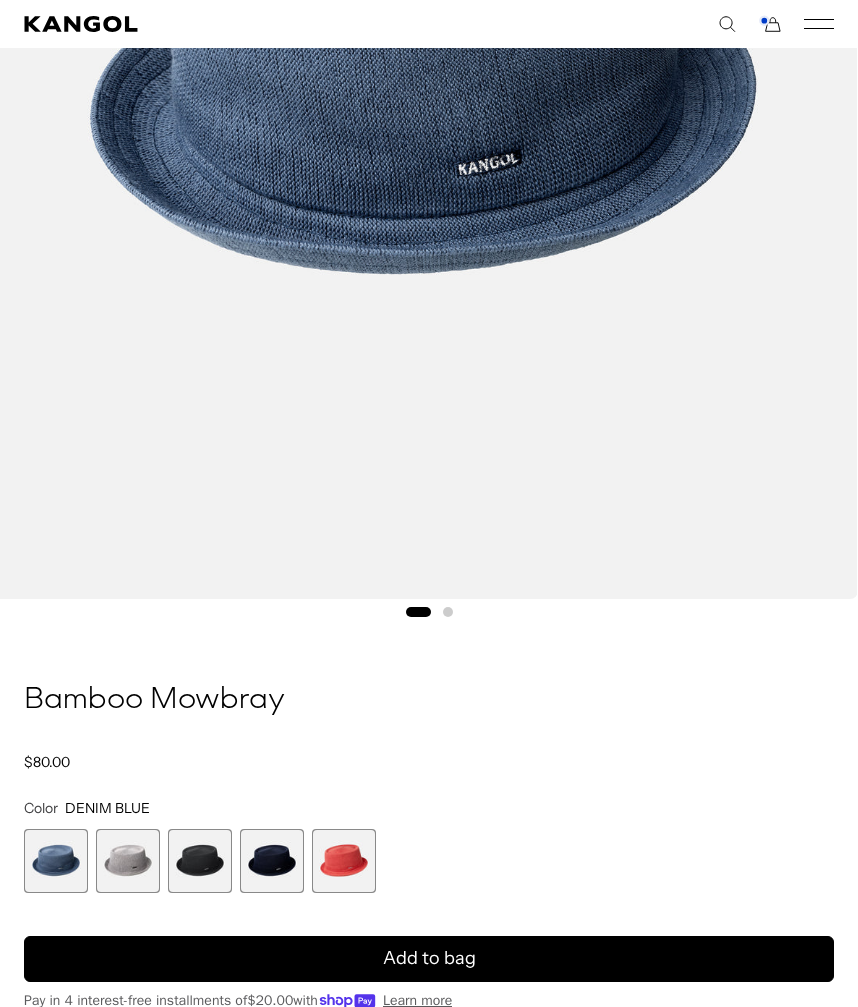 click at bounding box center [344, 861] 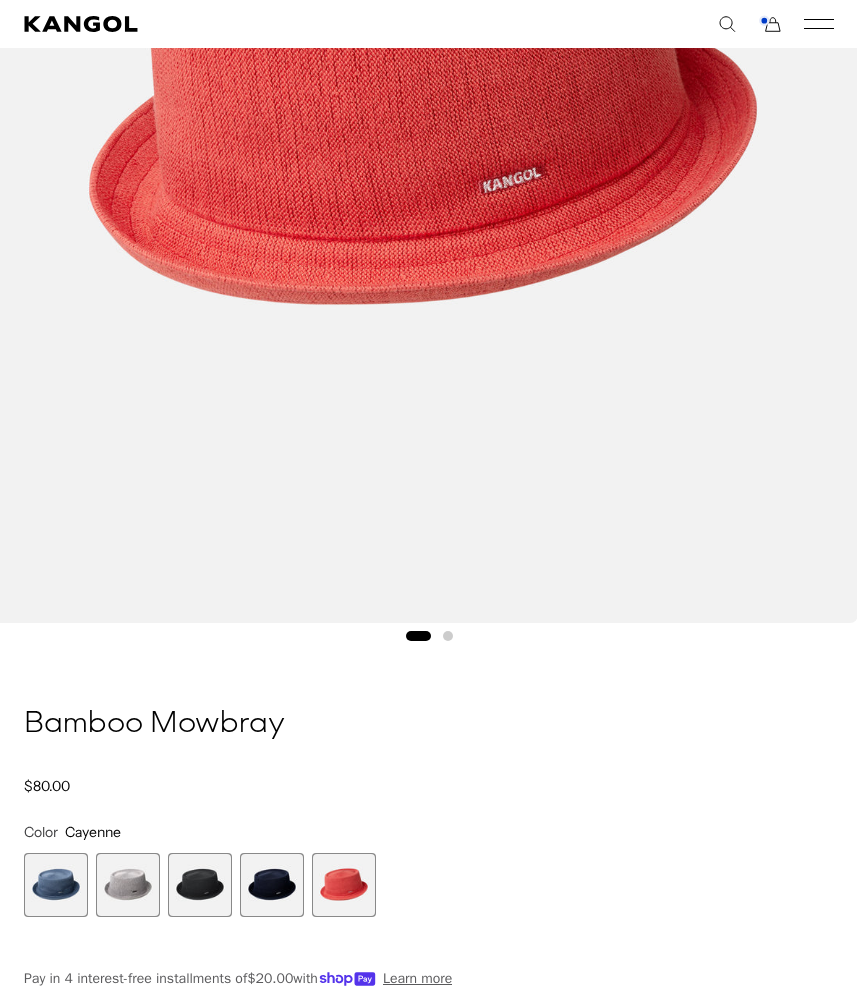 scroll, scrollTop: 554, scrollLeft: 0, axis: vertical 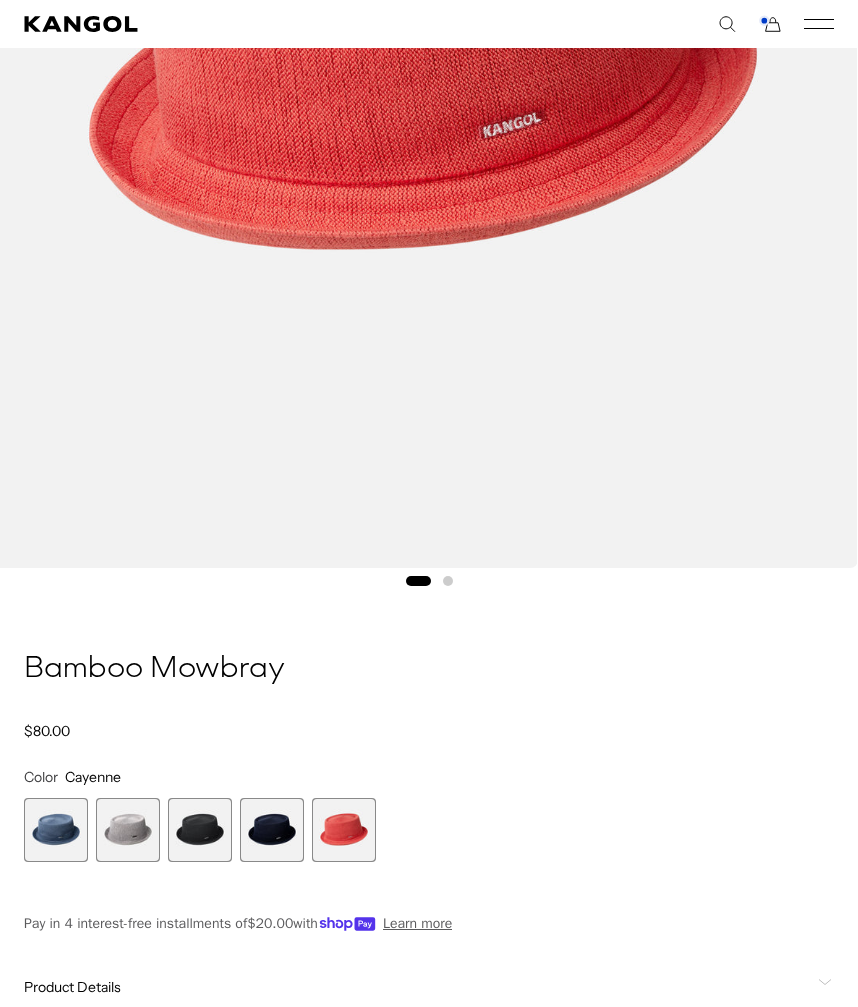 click at bounding box center [272, 830] 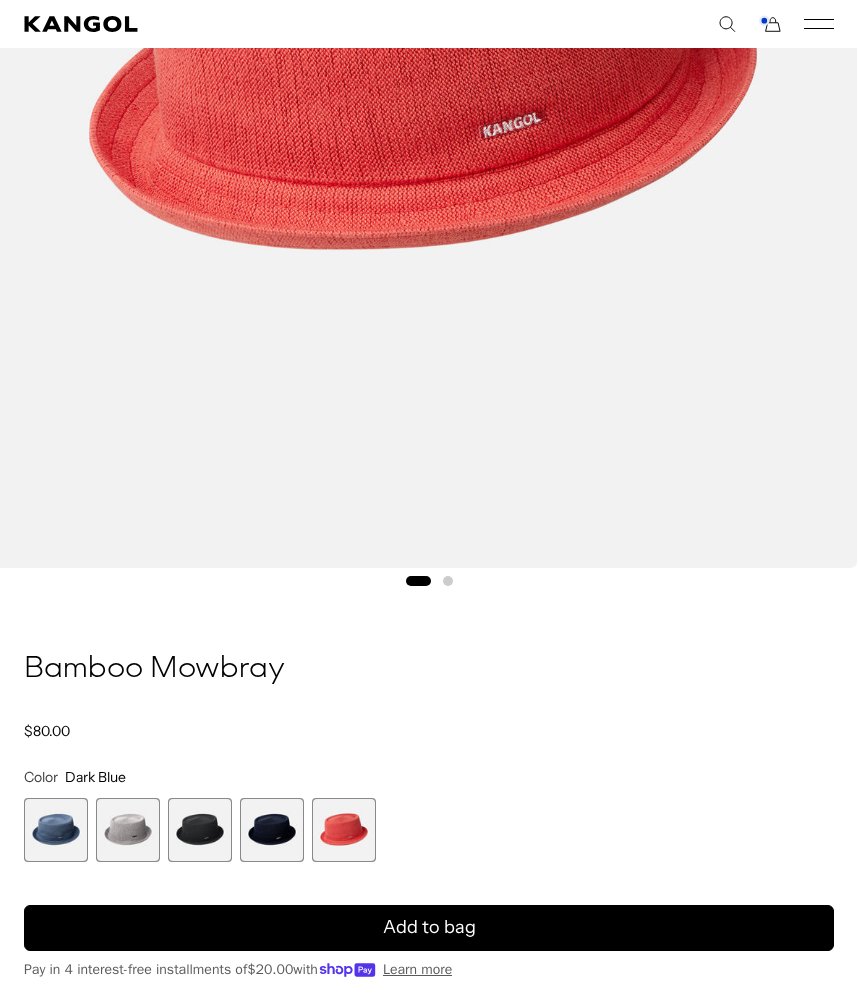 scroll, scrollTop: 694, scrollLeft: 0, axis: vertical 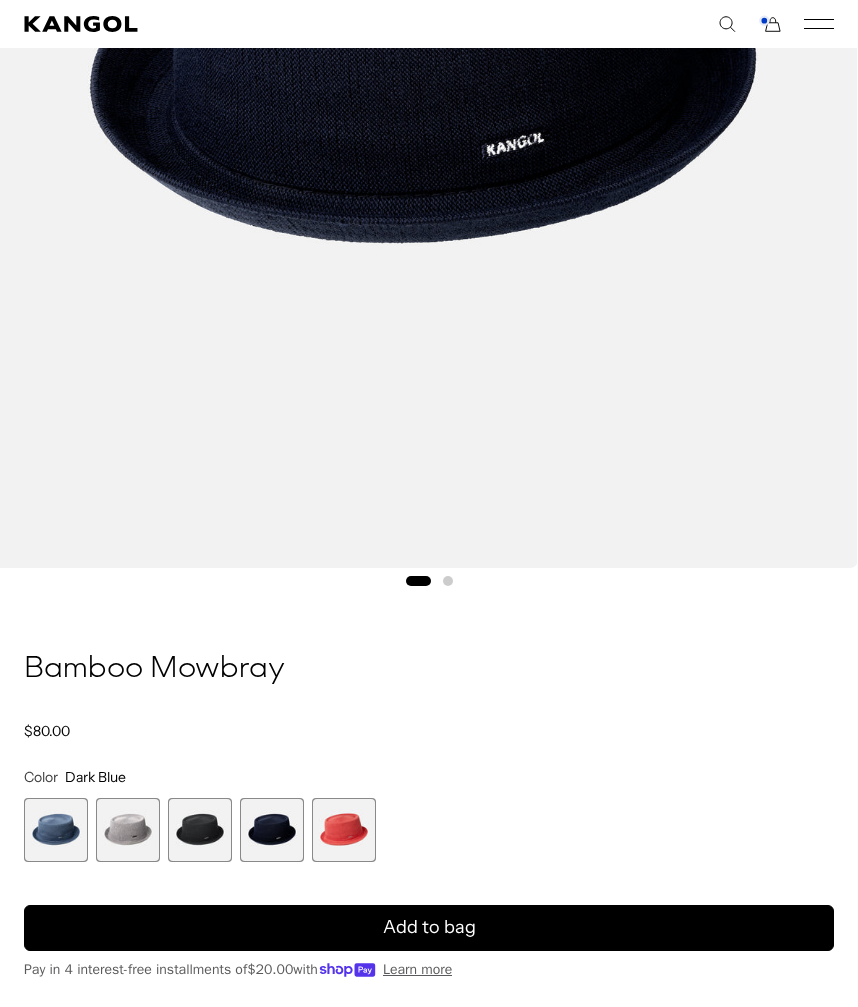 click at bounding box center [344, 830] 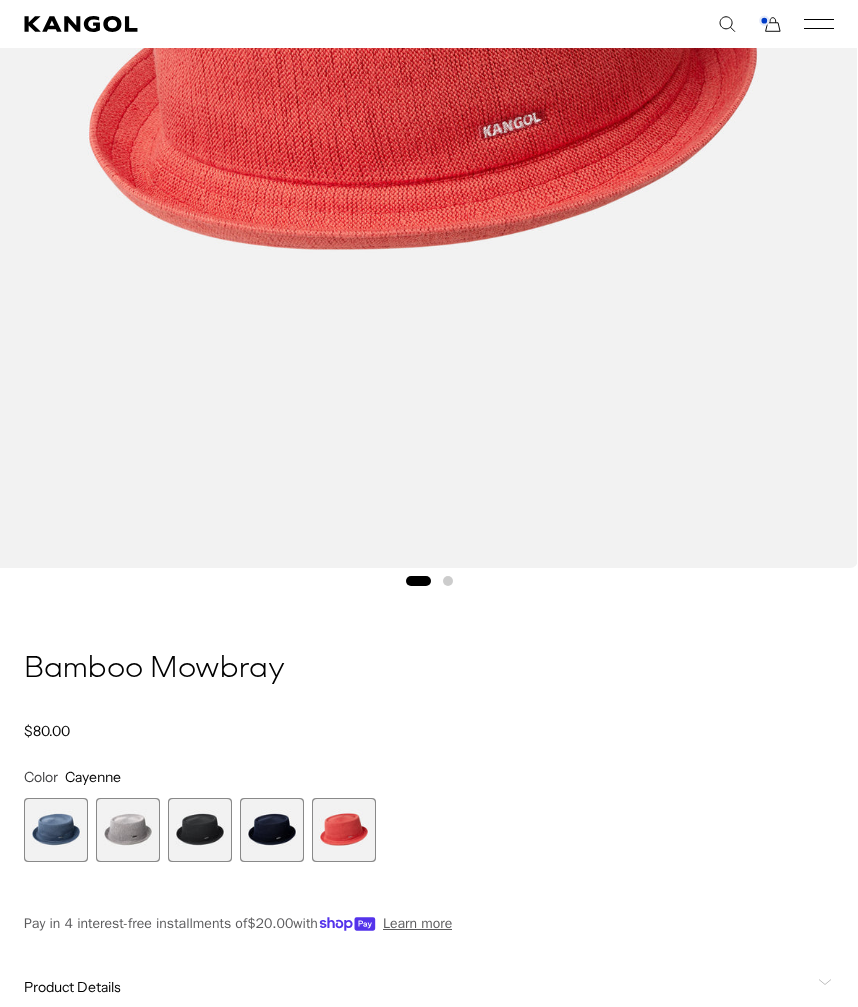 scroll, scrollTop: 0, scrollLeft: 412, axis: horizontal 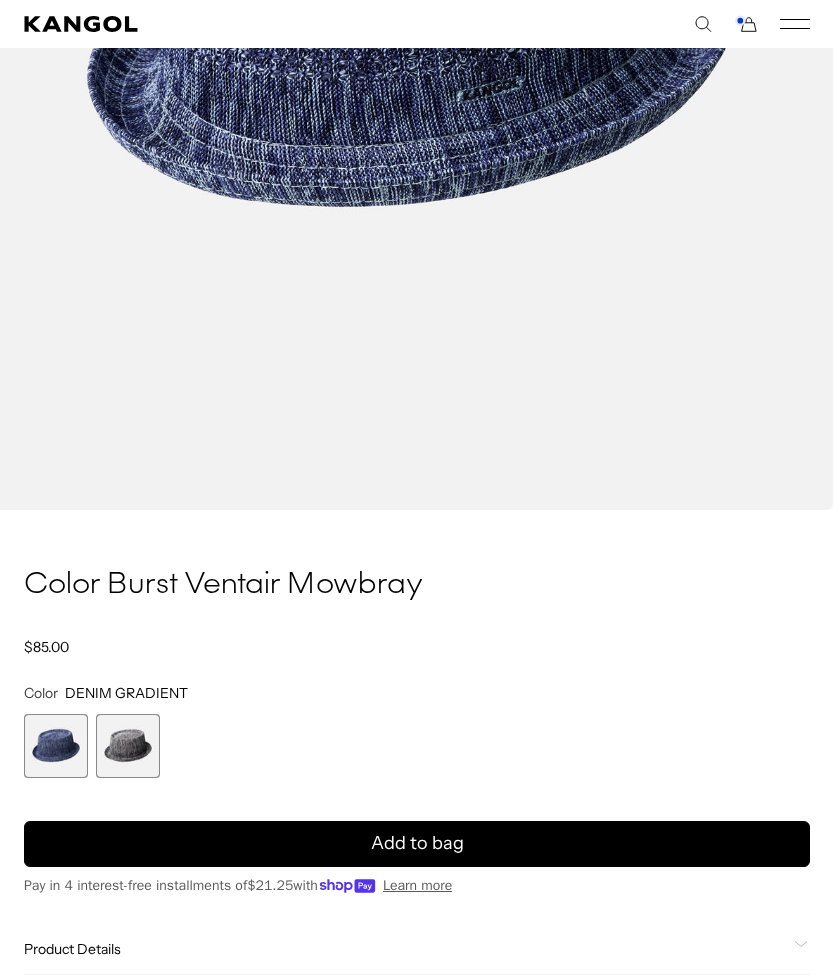 click at bounding box center (128, 746) 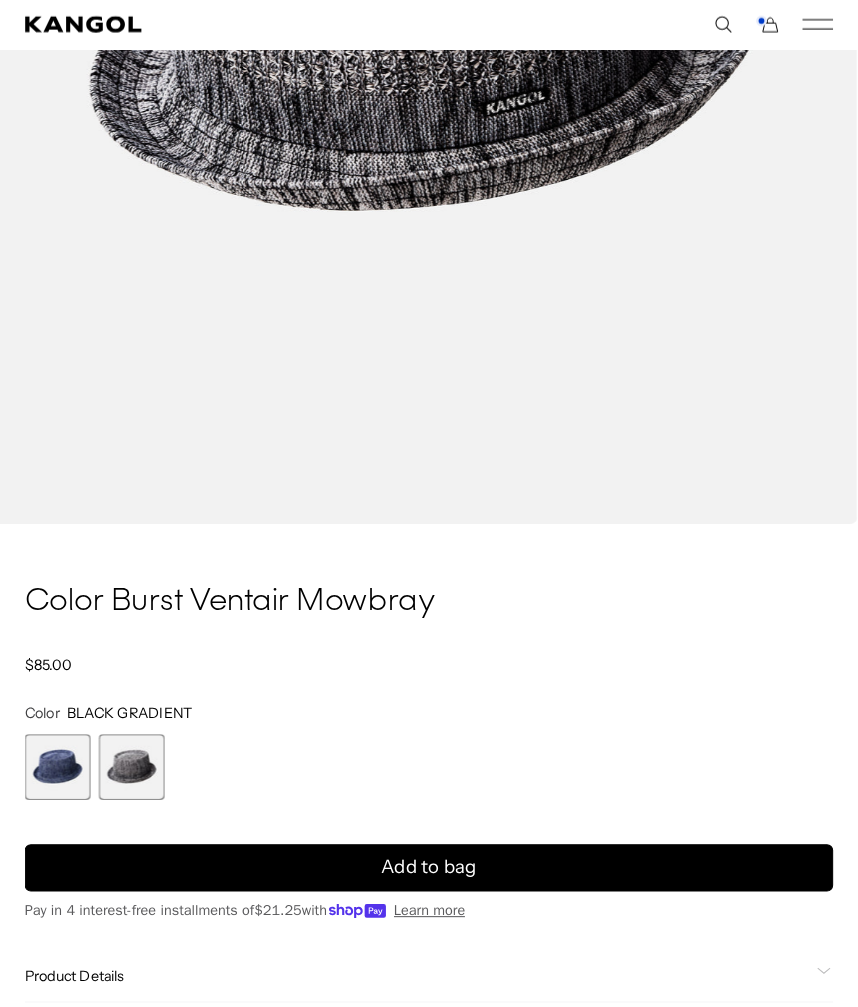 scroll, scrollTop: 723, scrollLeft: 0, axis: vertical 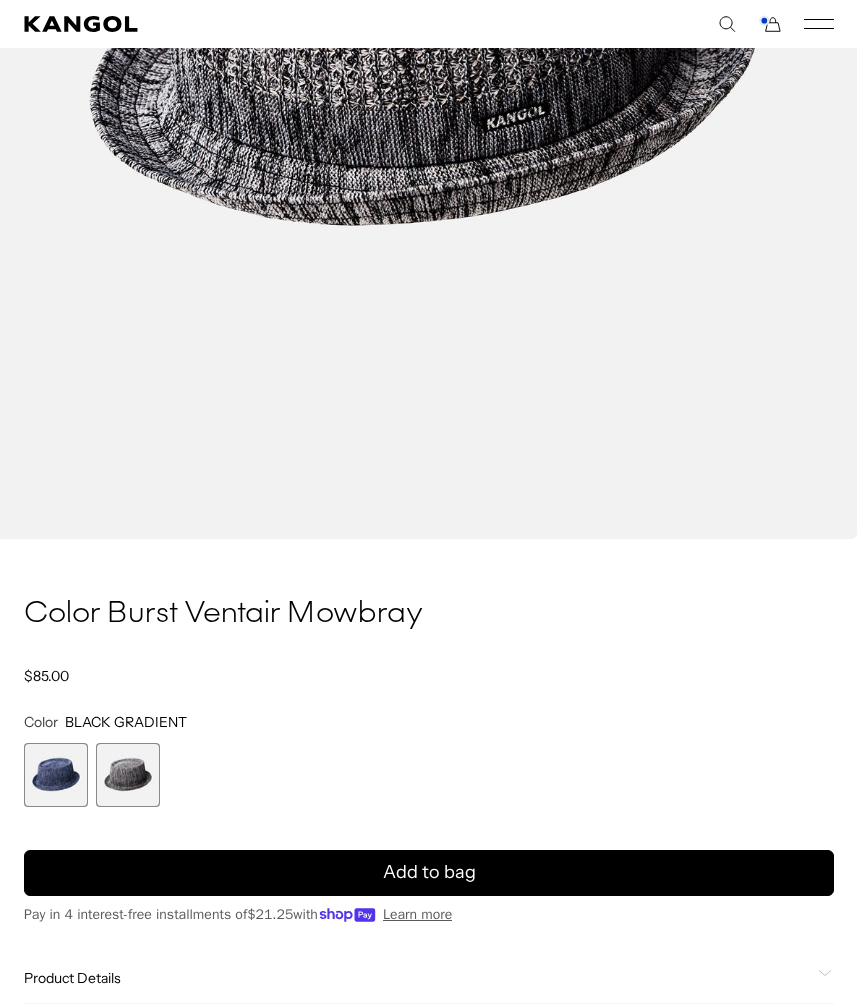 click at bounding box center [128, 775] 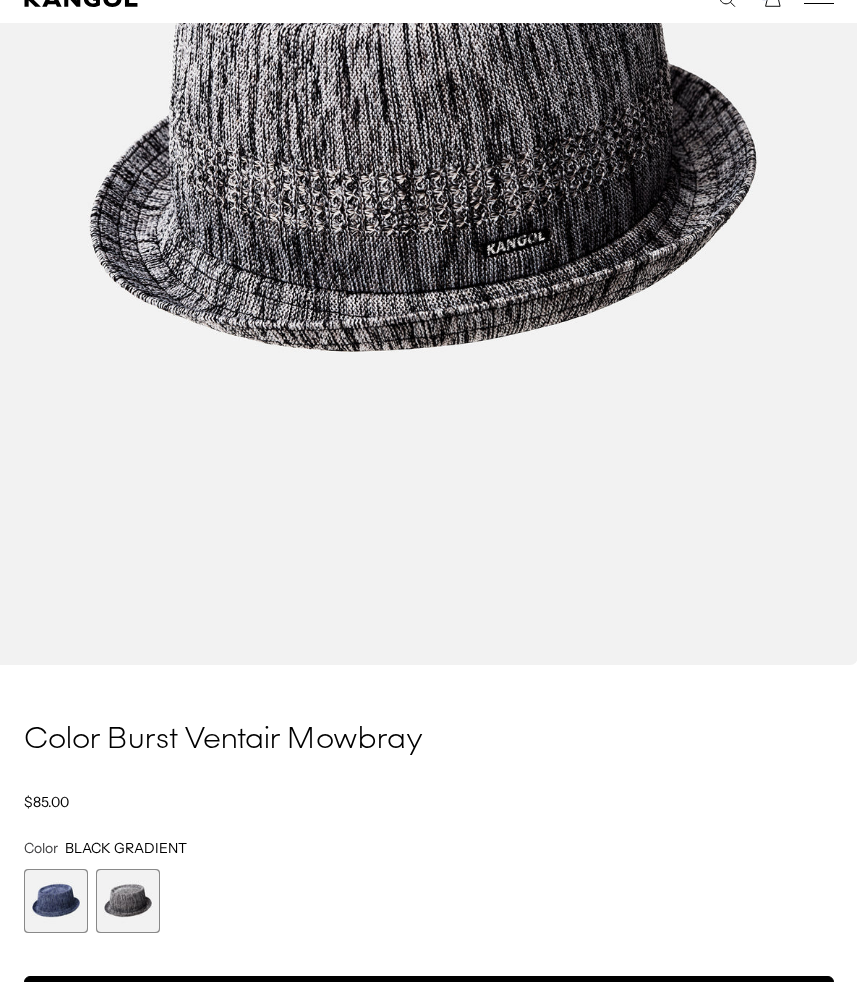 scroll, scrollTop: 572, scrollLeft: 0, axis: vertical 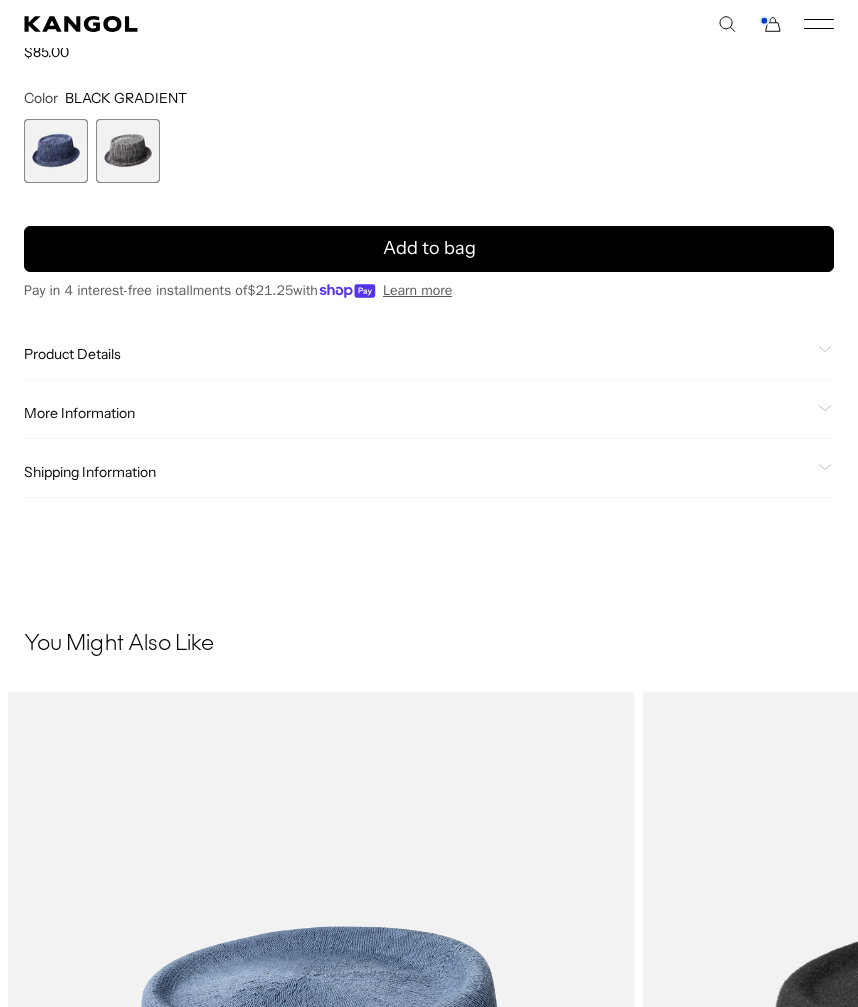 click on "Product Details" 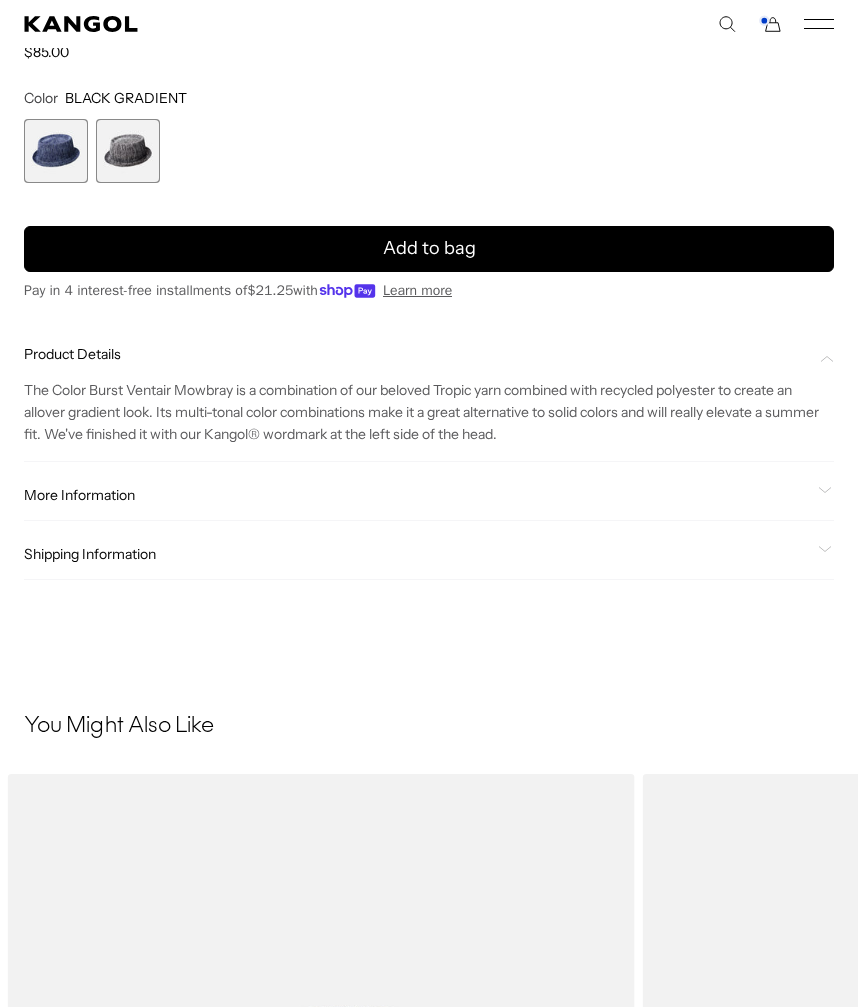 scroll, scrollTop: 0, scrollLeft: 412, axis: horizontal 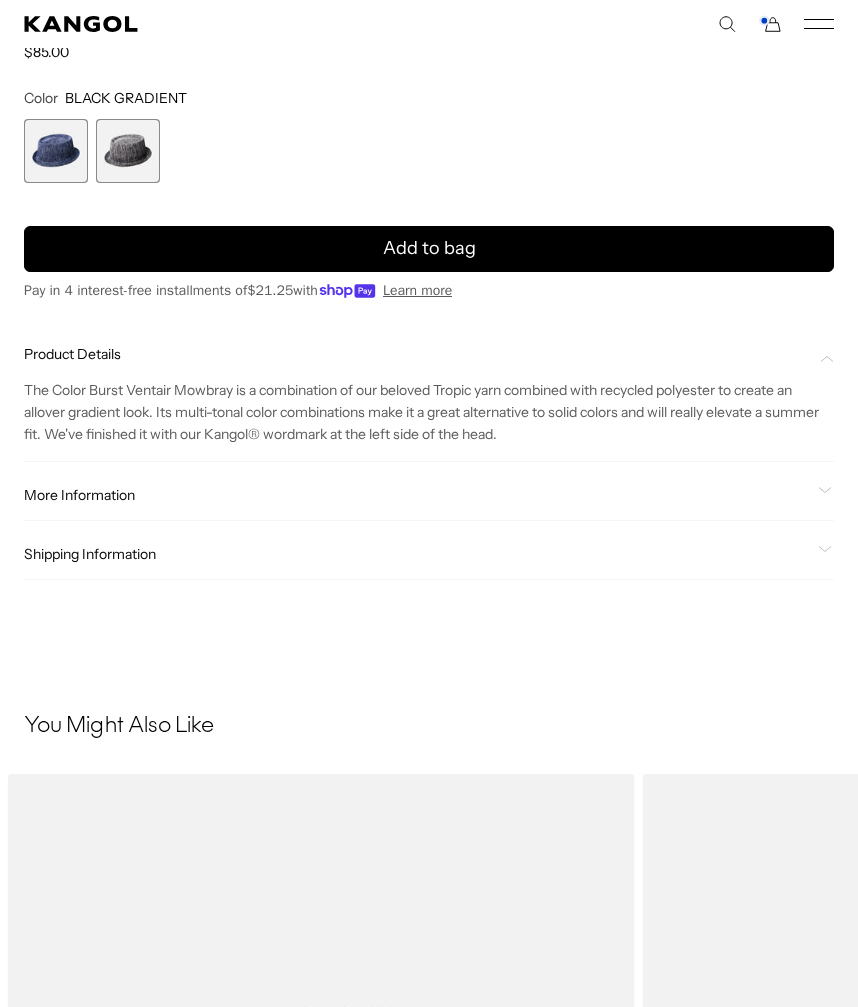 click on "More Information" 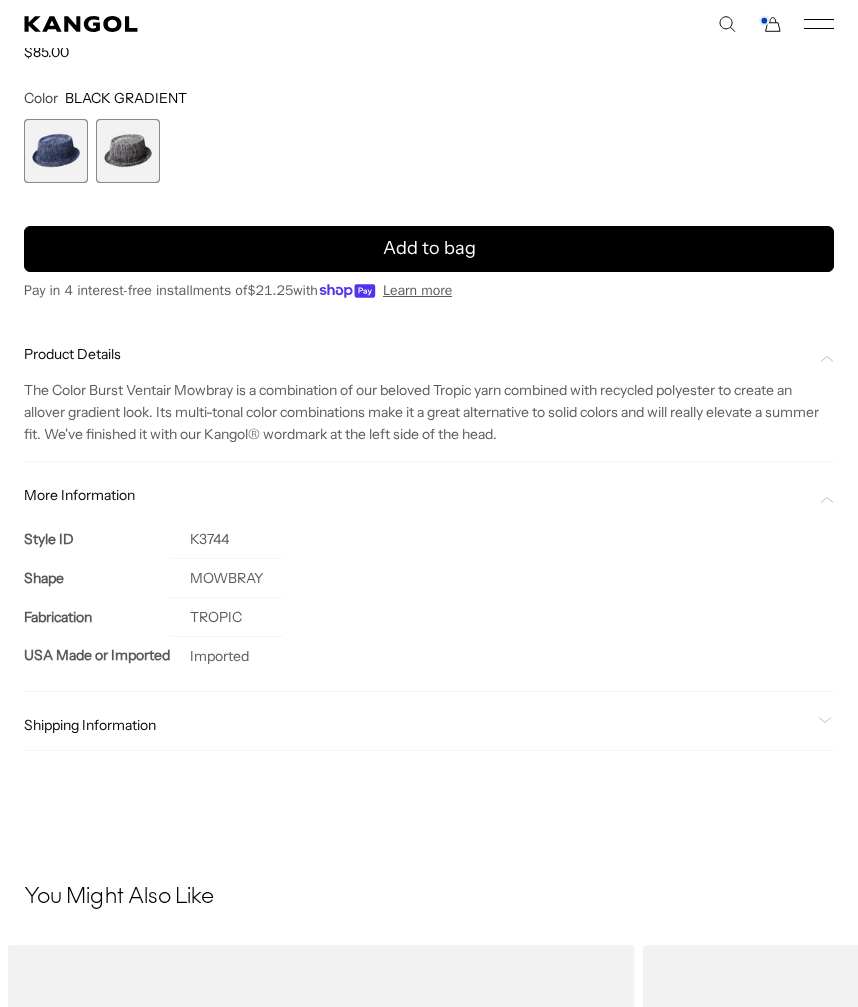 scroll, scrollTop: 0, scrollLeft: 0, axis: both 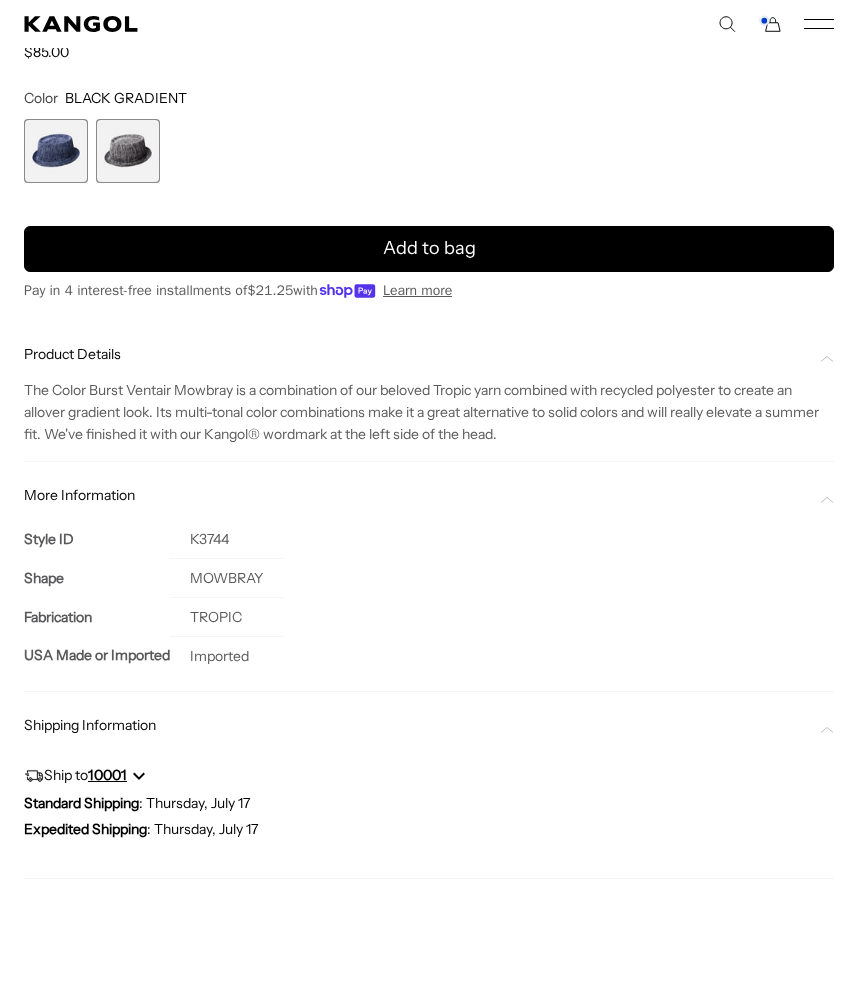 click at bounding box center [136, 775] 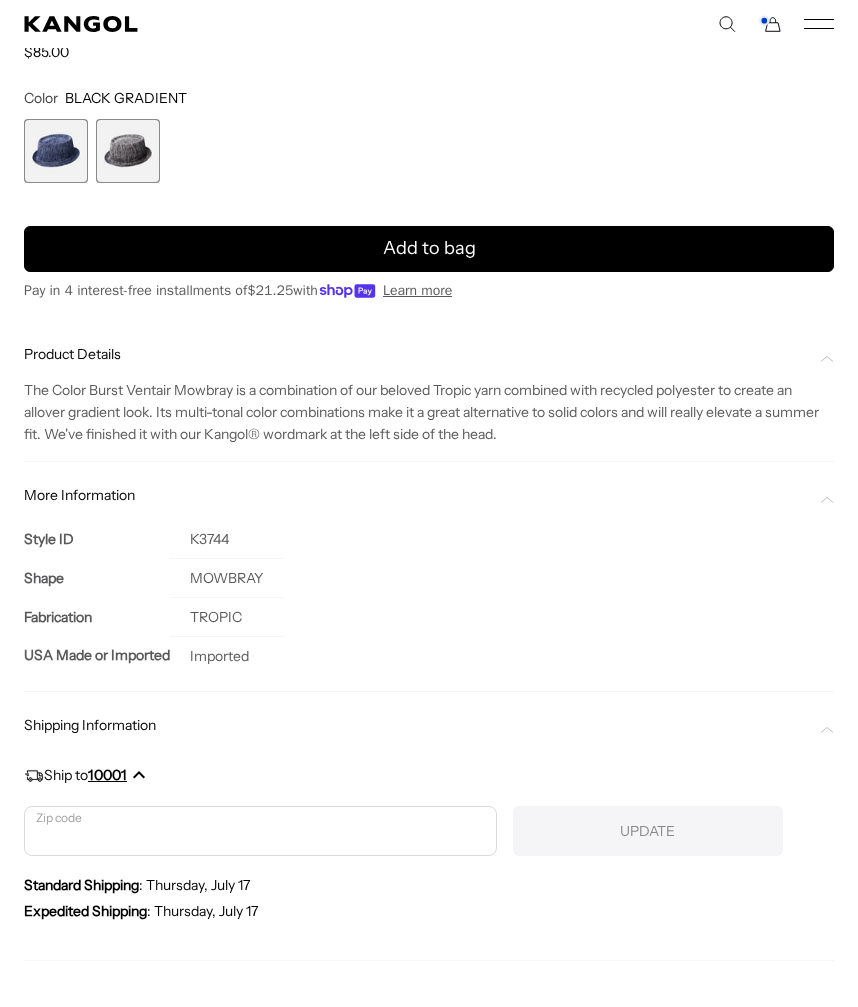 click at bounding box center (260, 831) 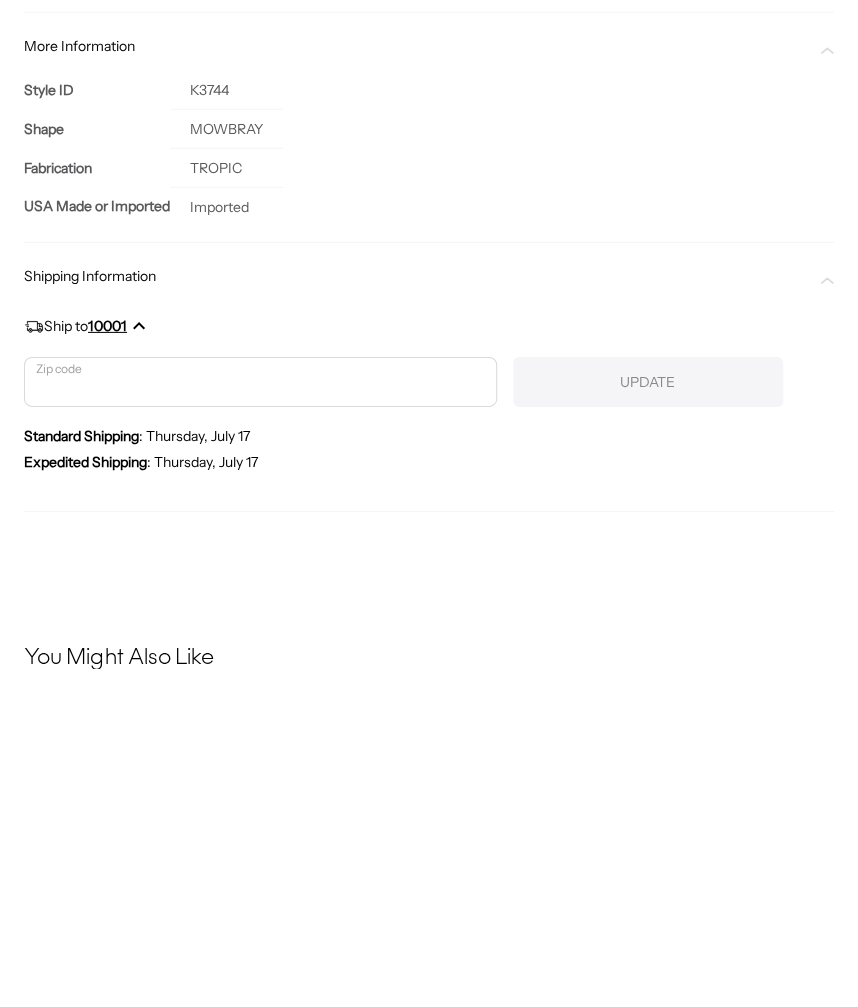 scroll, scrollTop: 0, scrollLeft: 412, axis: horizontal 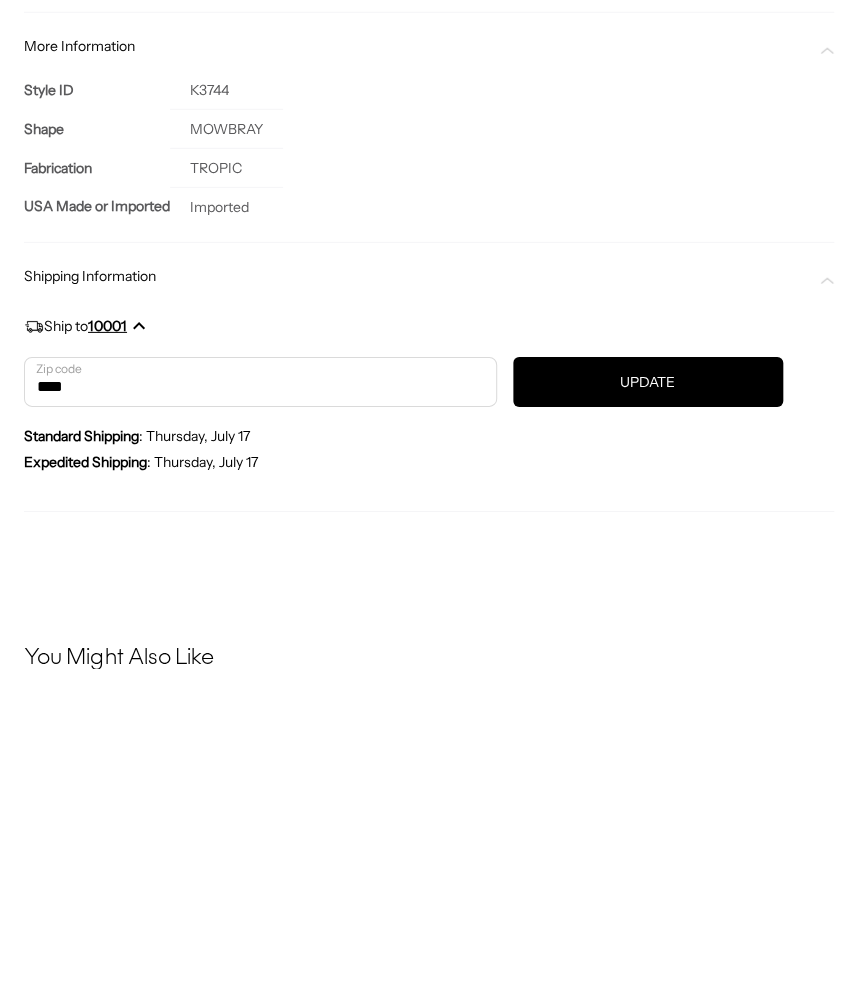 type on "*****" 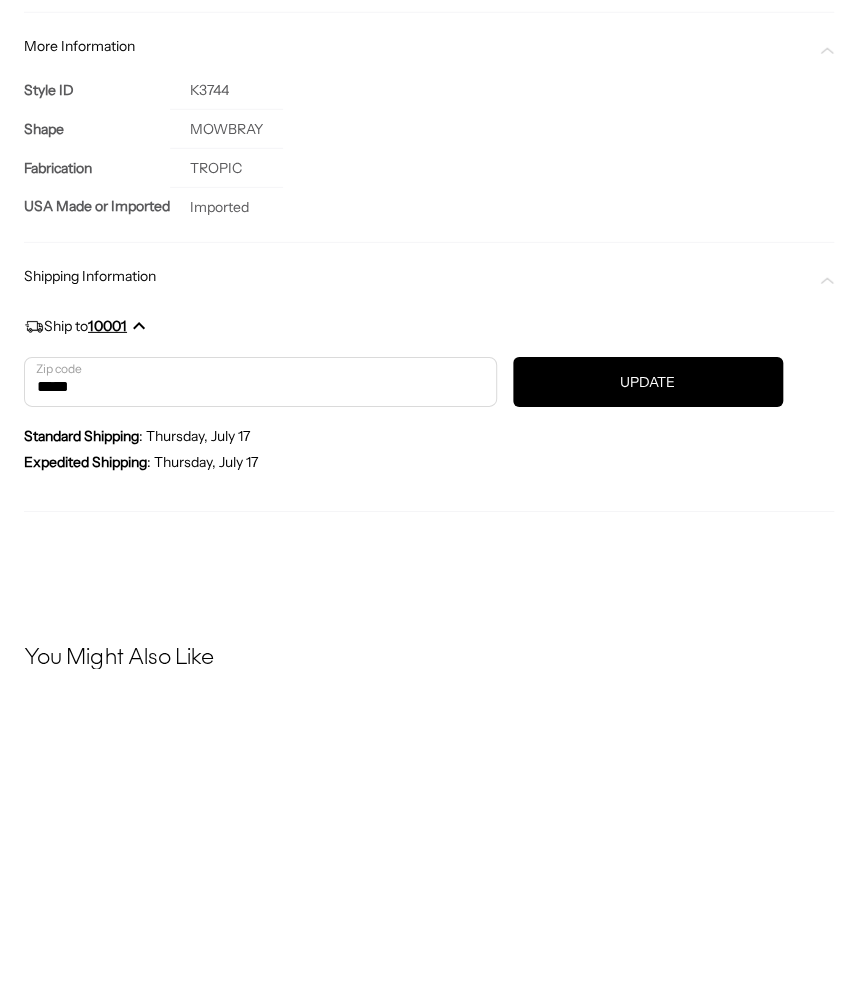 scroll, scrollTop: 0, scrollLeft: 0, axis: both 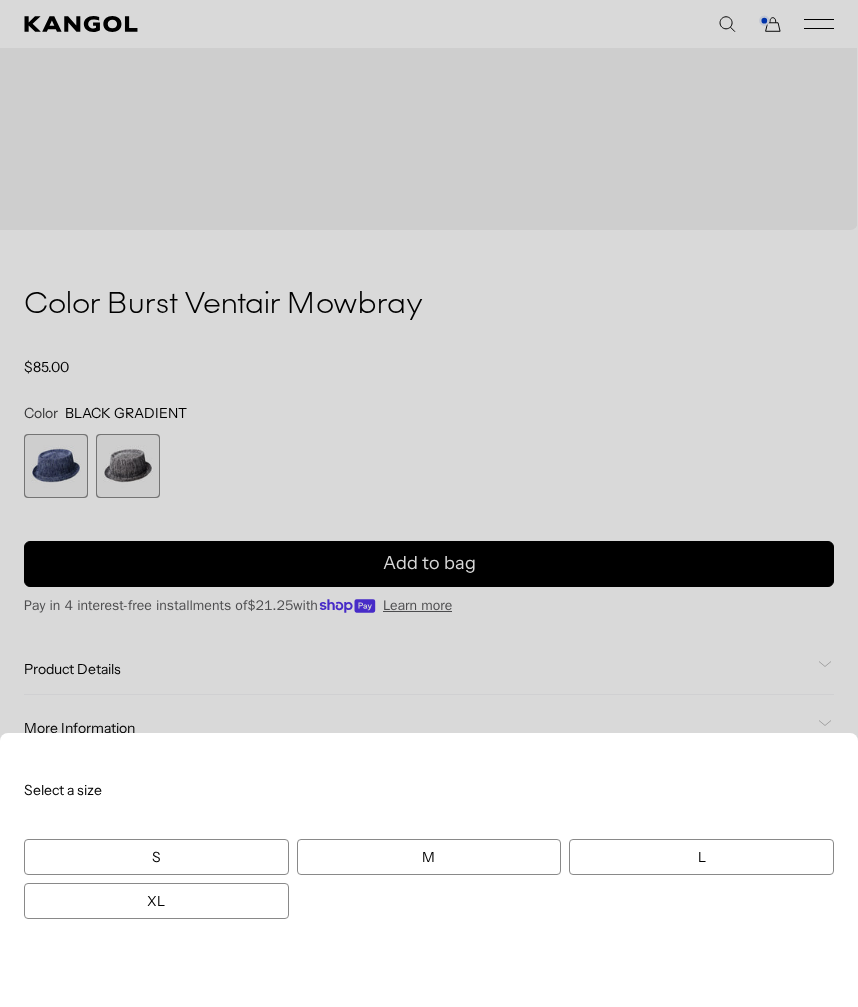 click on "Select a size
S
S
M
L
XL
S M L XL" at bounding box center [429, 870] 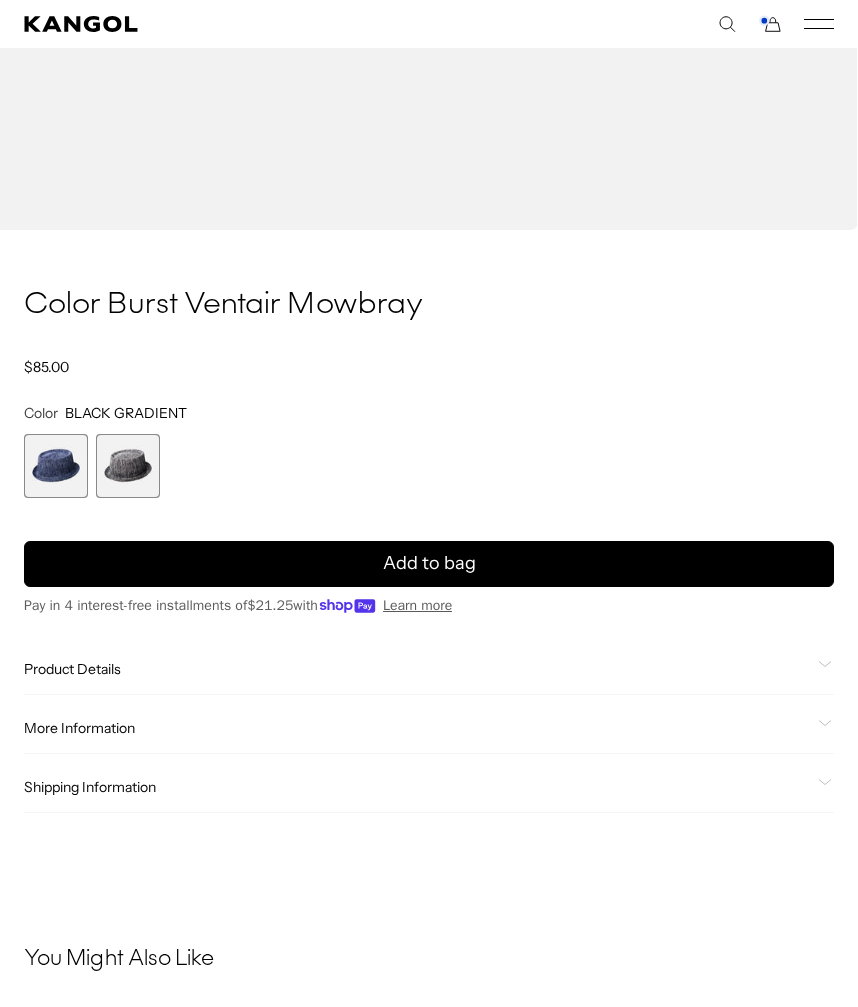 scroll, scrollTop: 0, scrollLeft: 0, axis: both 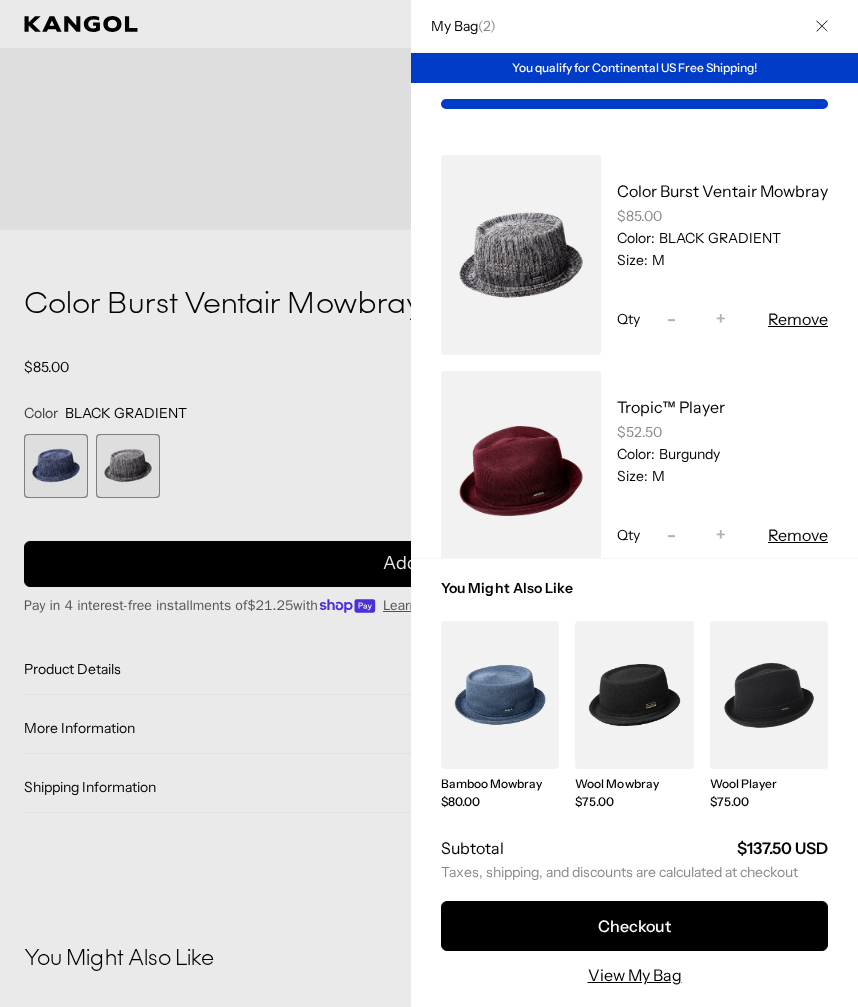 click on "Checkout" at bounding box center (634, 926) 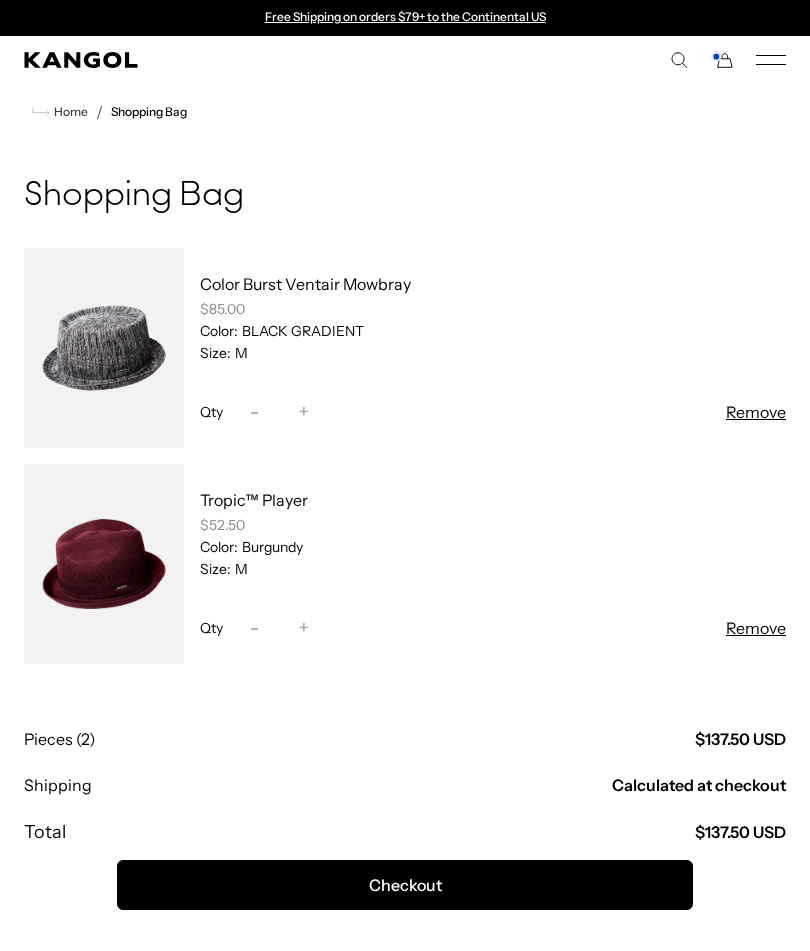scroll, scrollTop: 0, scrollLeft: 0, axis: both 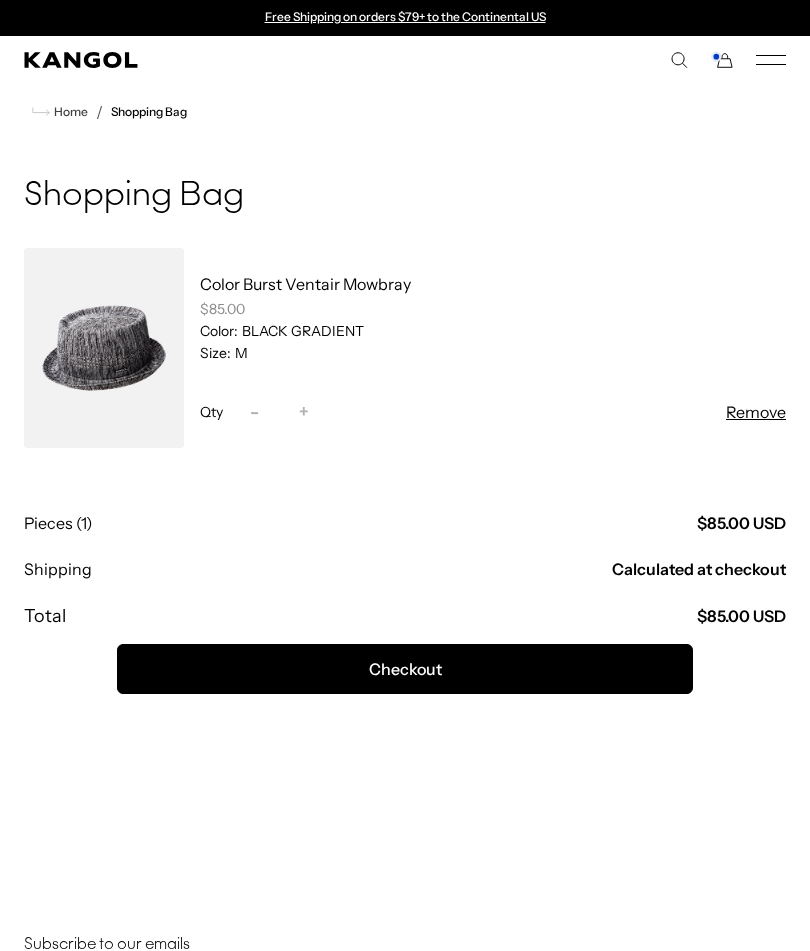 click on "Checkout" at bounding box center [405, 669] 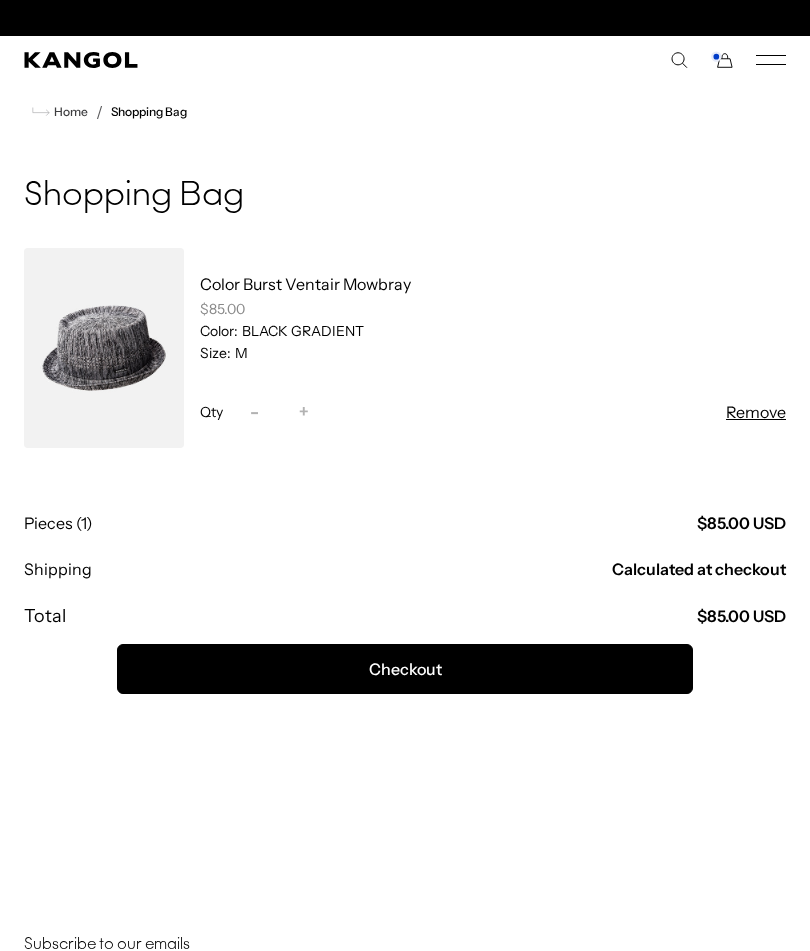 scroll, scrollTop: 0, scrollLeft: 412, axis: horizontal 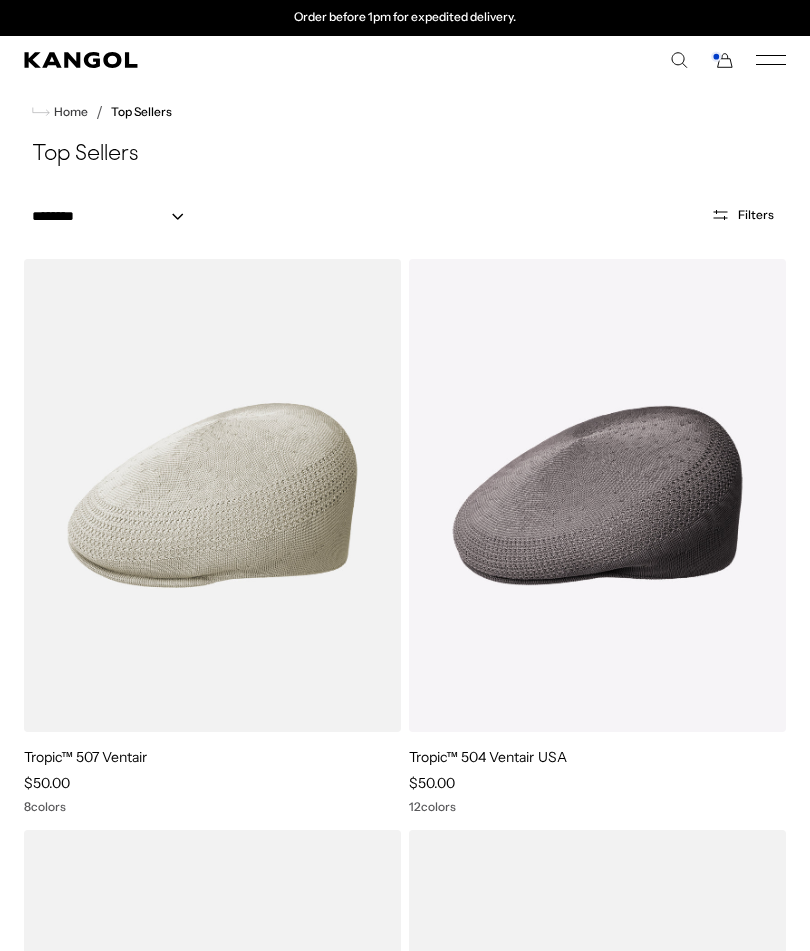 click 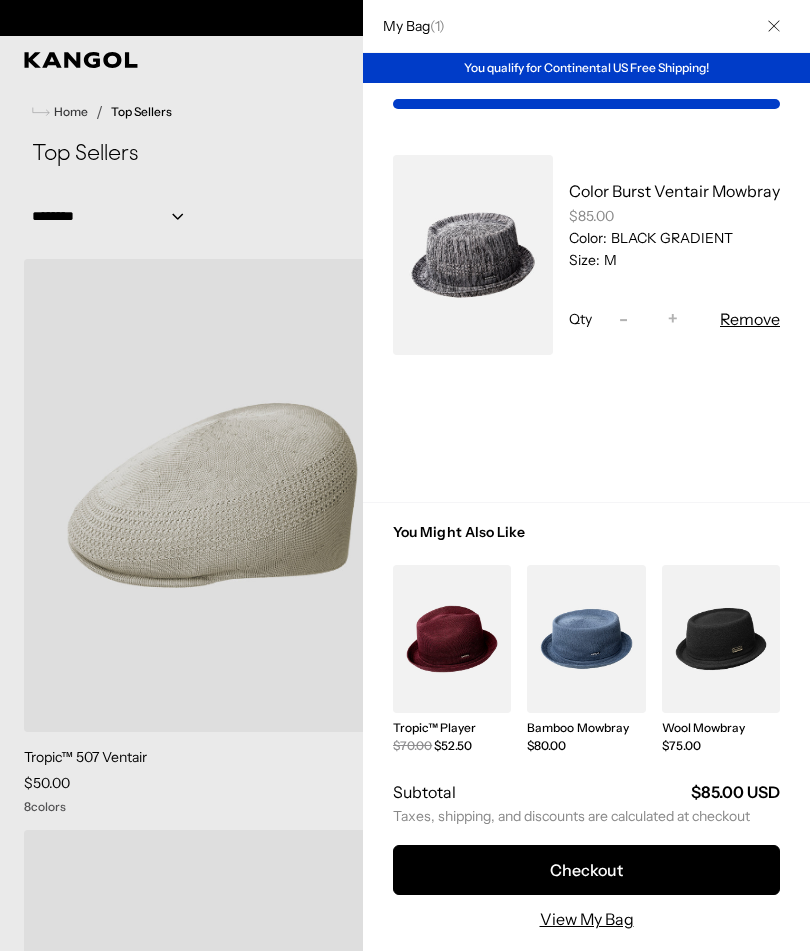 scroll, scrollTop: 0, scrollLeft: 0, axis: both 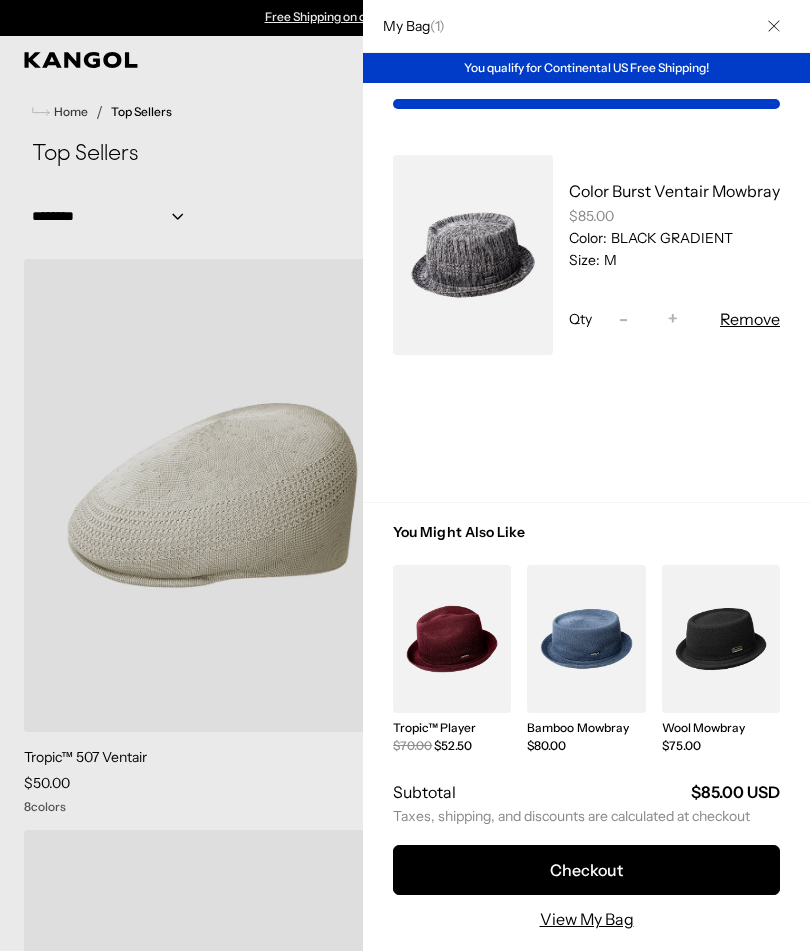 click at bounding box center (452, 639) 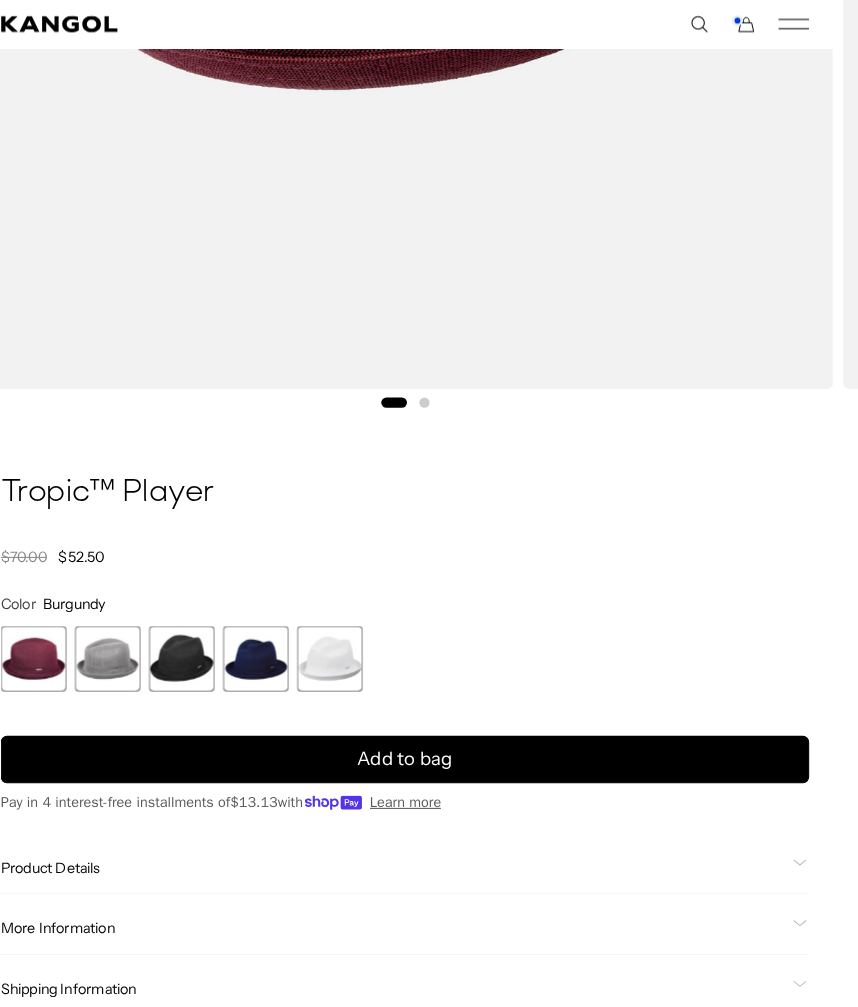scroll, scrollTop: 888, scrollLeft: 12, axis: both 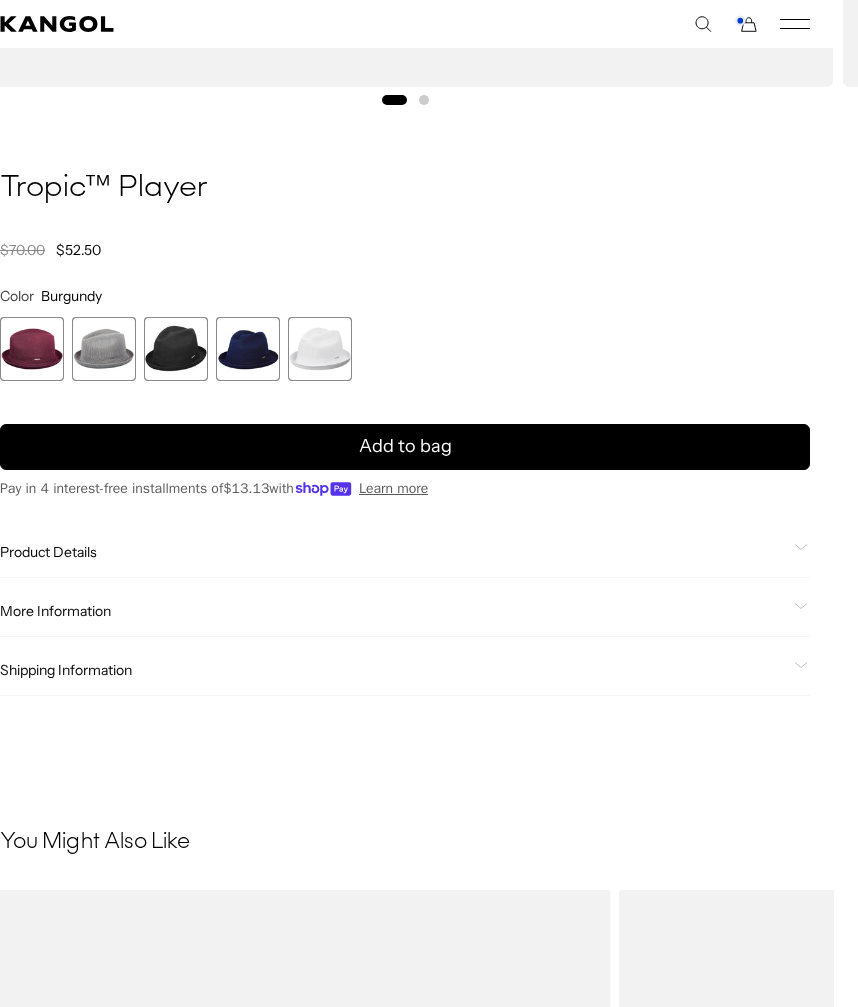 click at bounding box center (32, 349) 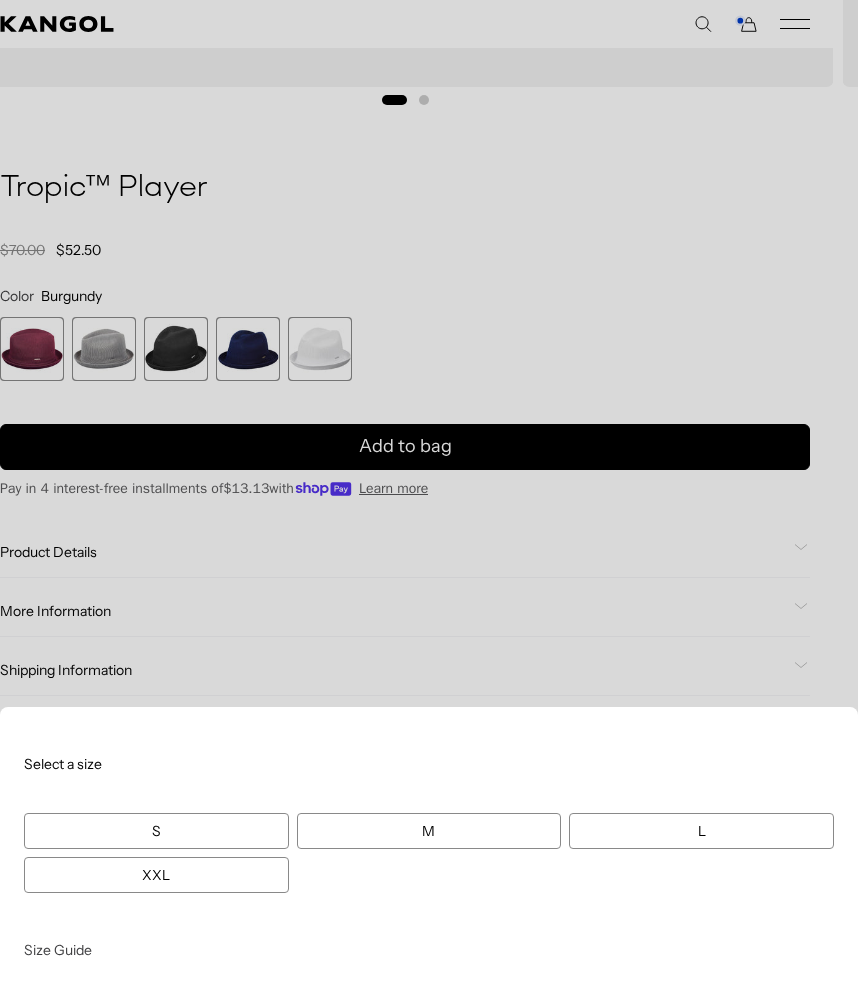 scroll, scrollTop: 0, scrollLeft: 412, axis: horizontal 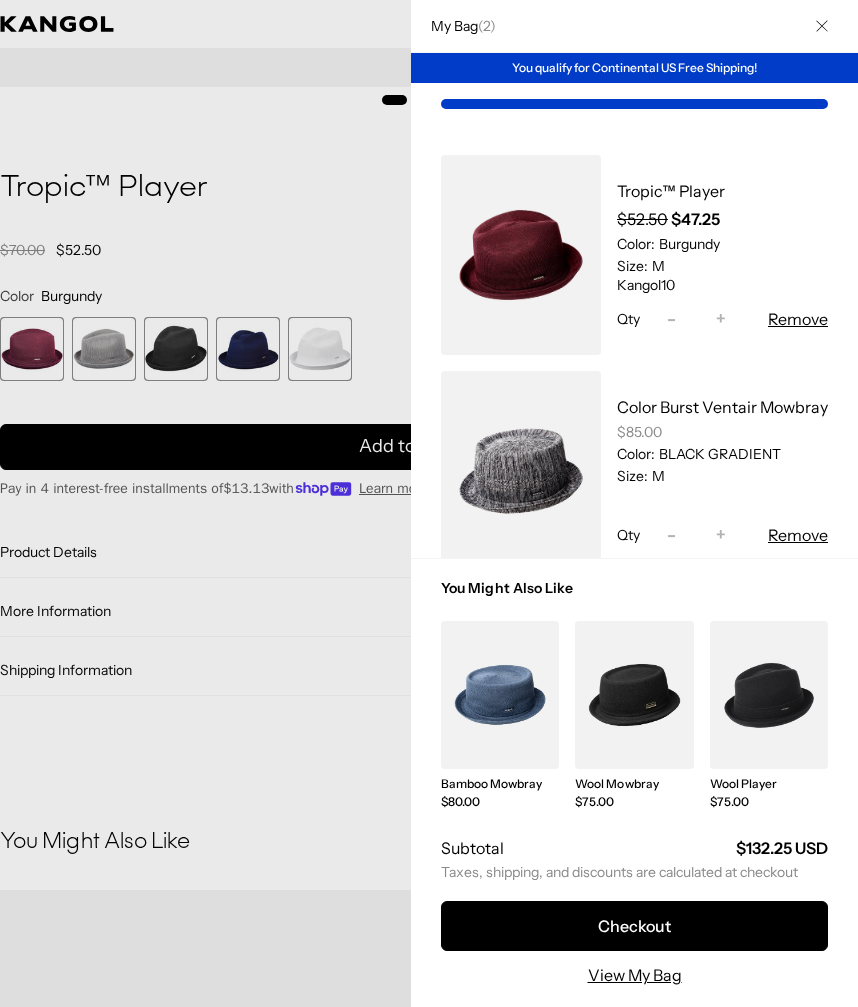 click on "Checkout" at bounding box center [634, 926] 